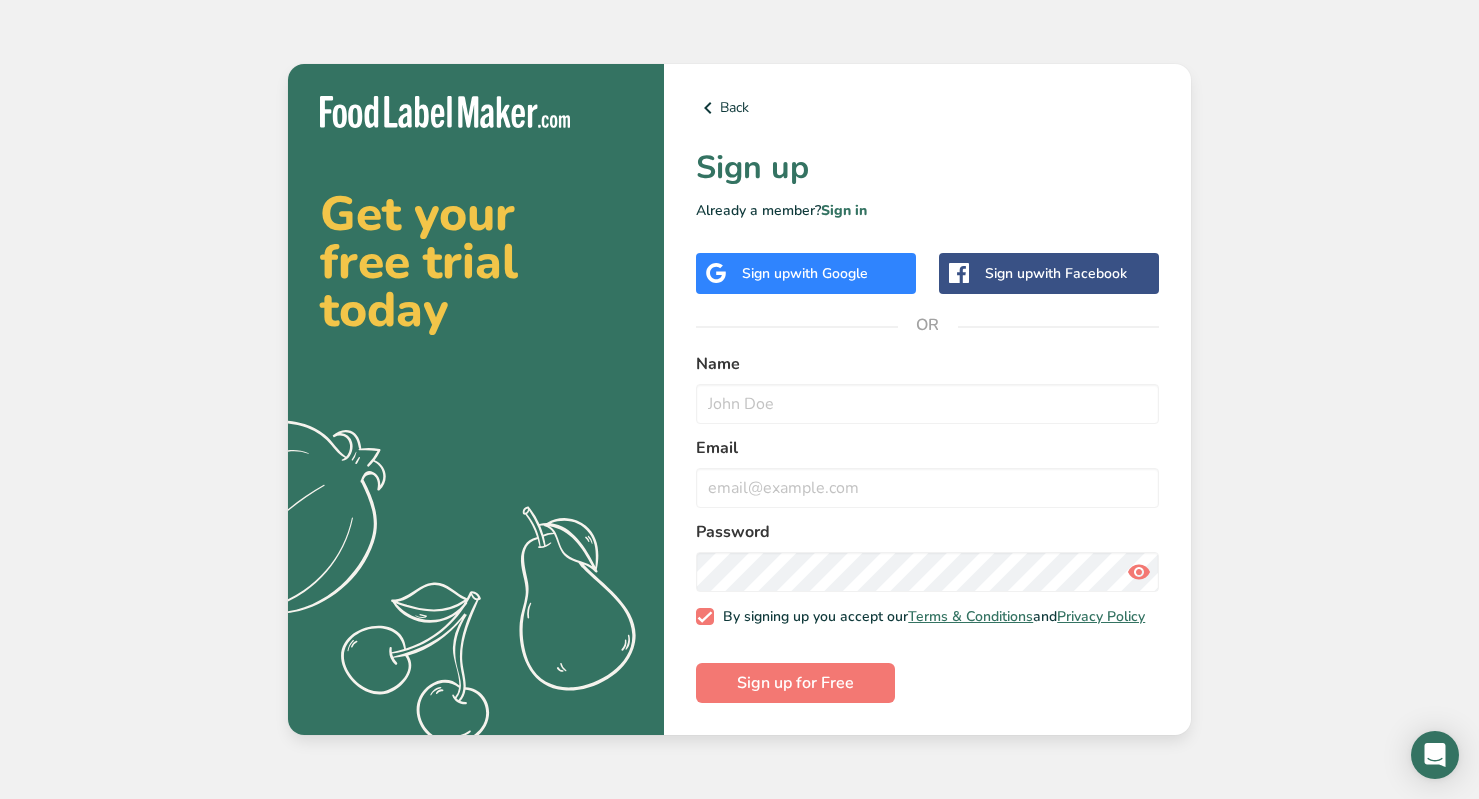 scroll, scrollTop: 0, scrollLeft: 0, axis: both 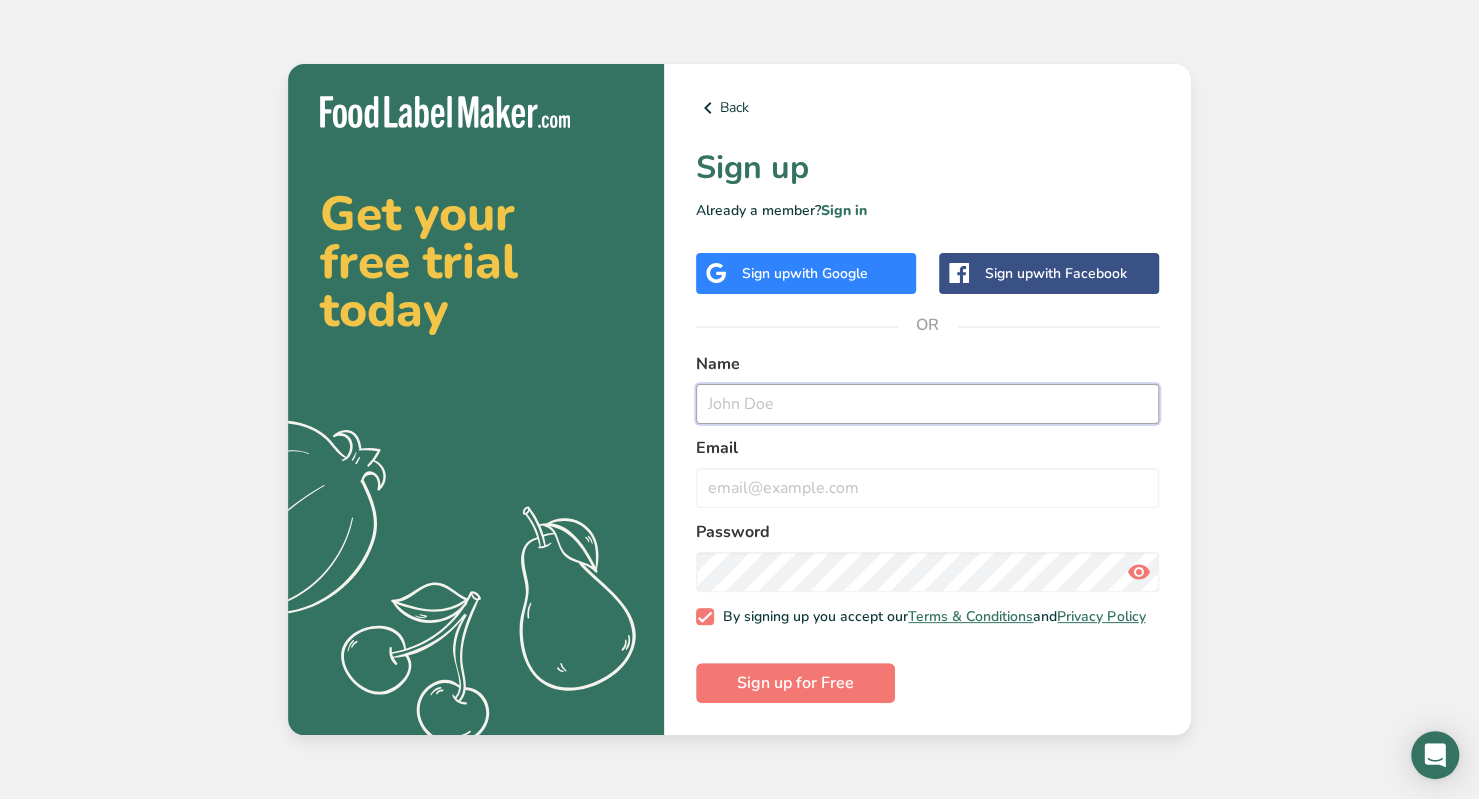click at bounding box center (927, 404) 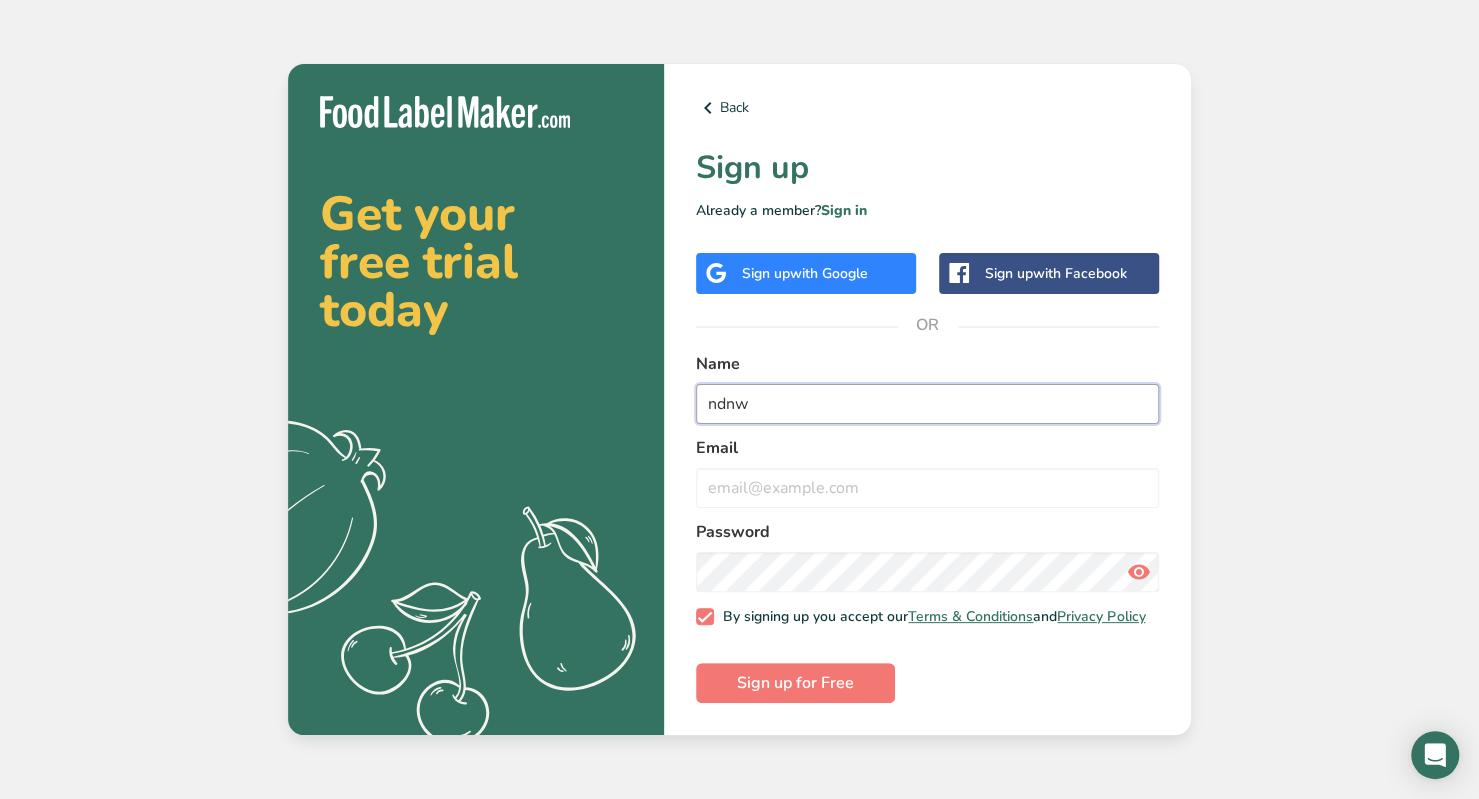 type on "ndnw" 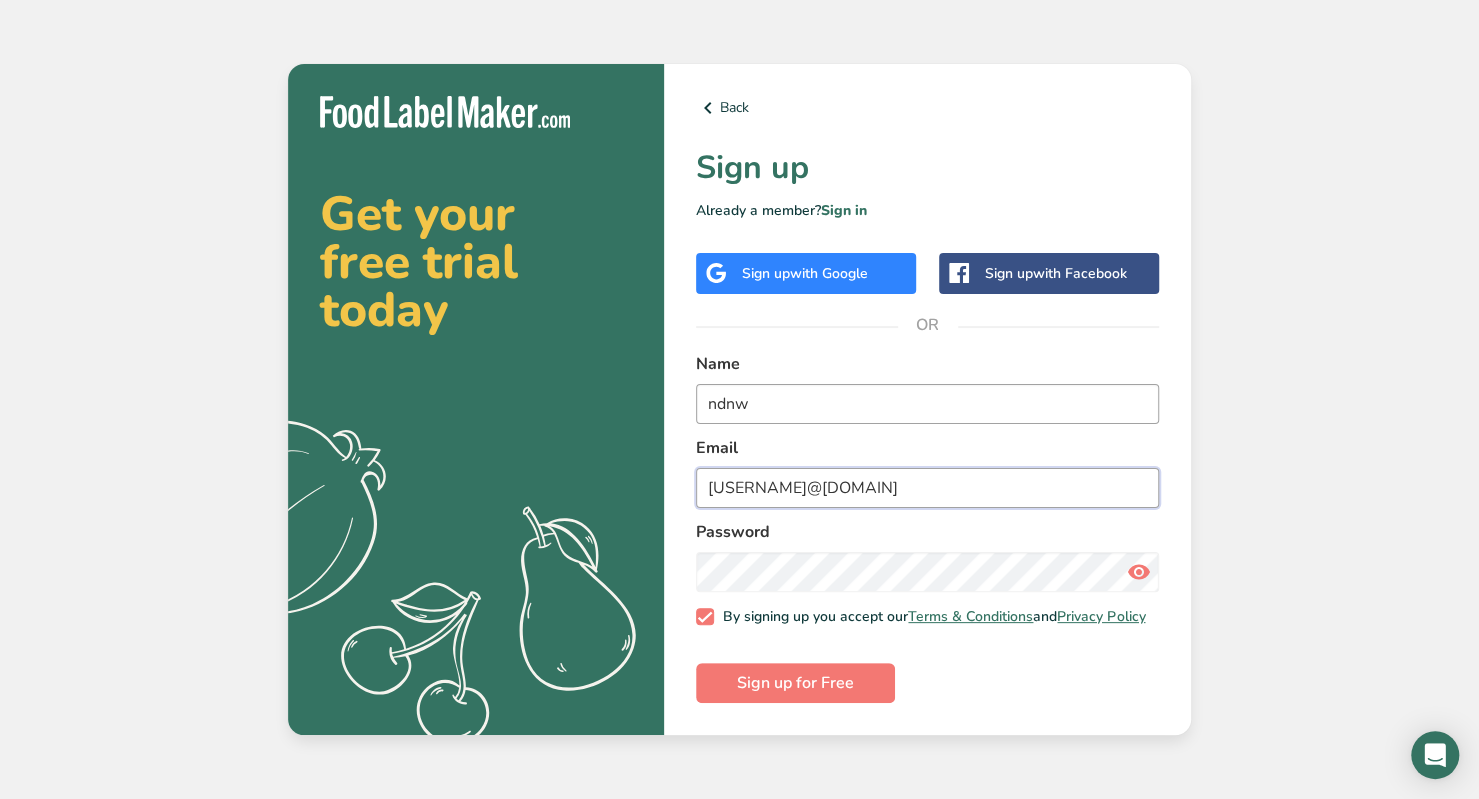 type on "[USERNAME]@[DOMAIN]" 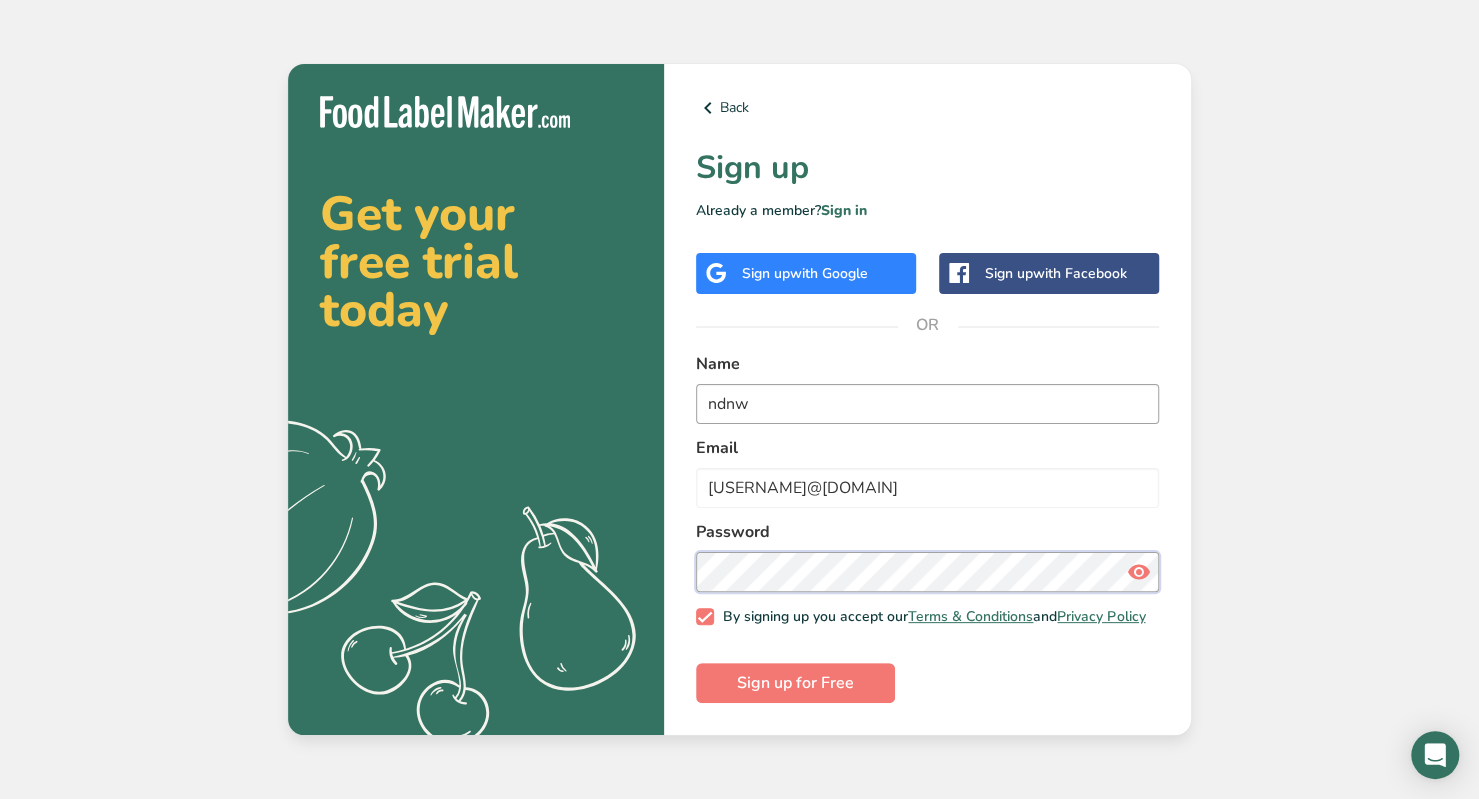 click on "Sign up for Free" at bounding box center [795, 683] 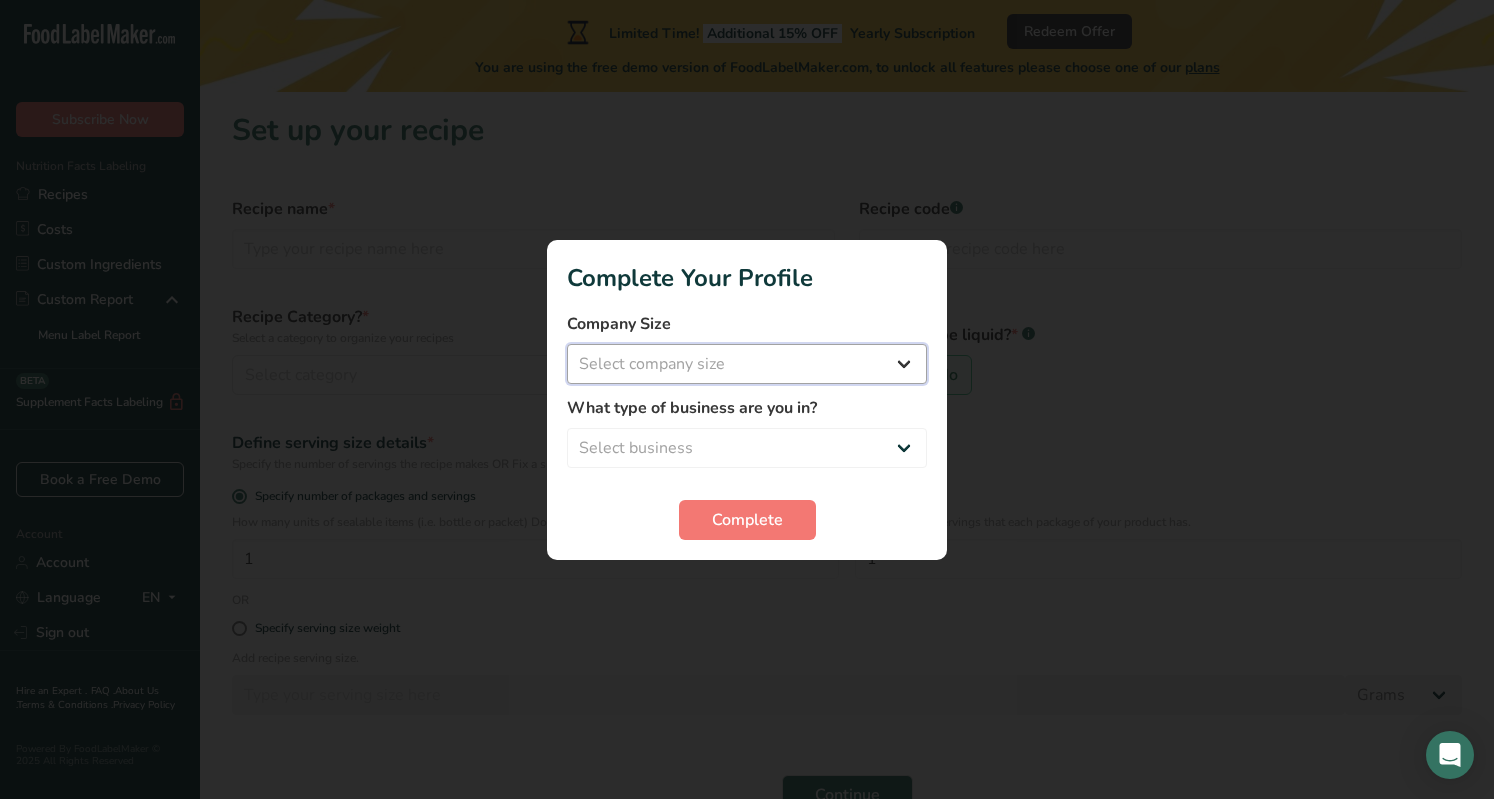 click on "Select company size" at bounding box center [747, 364] 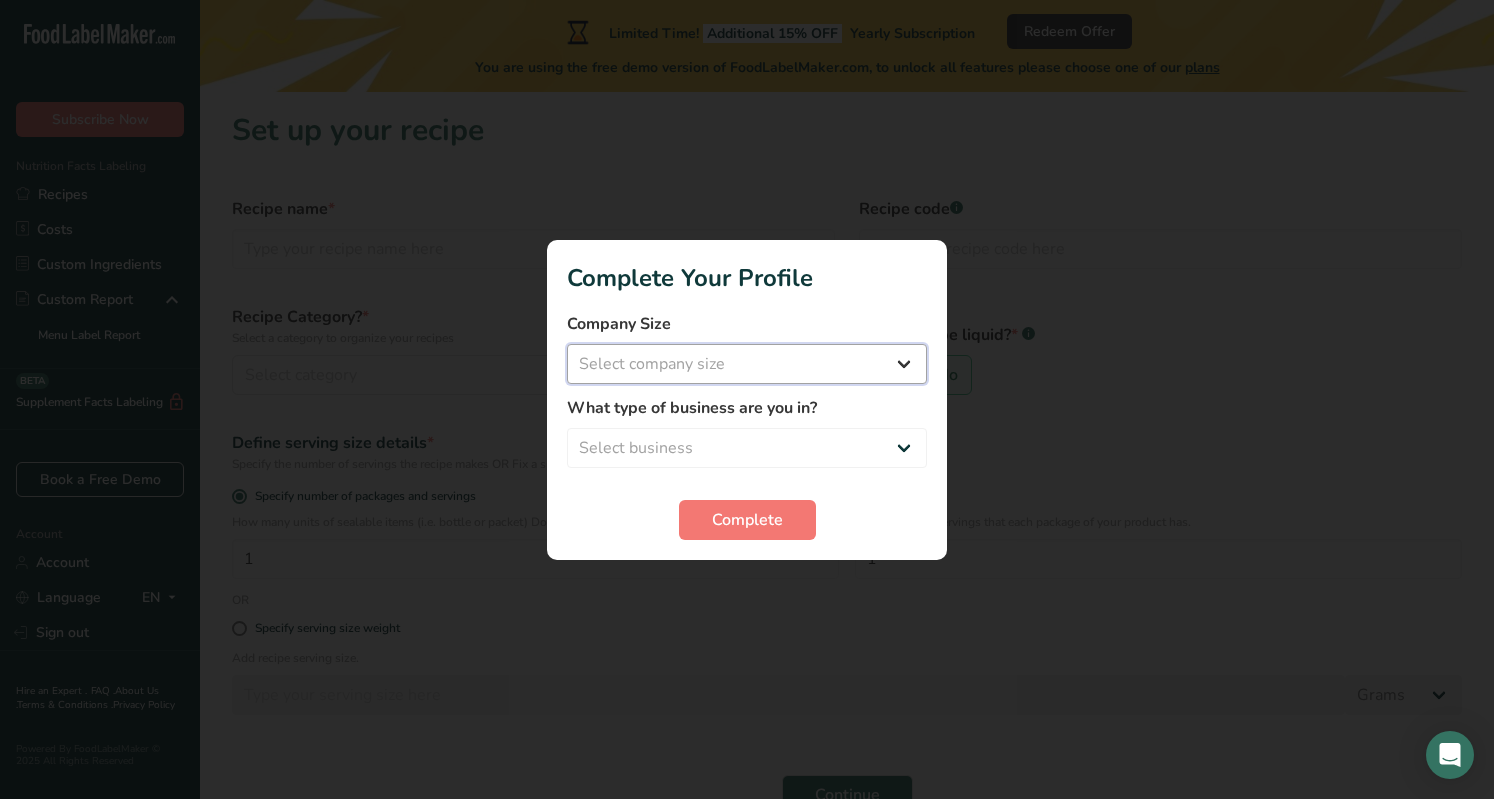 select on "1" 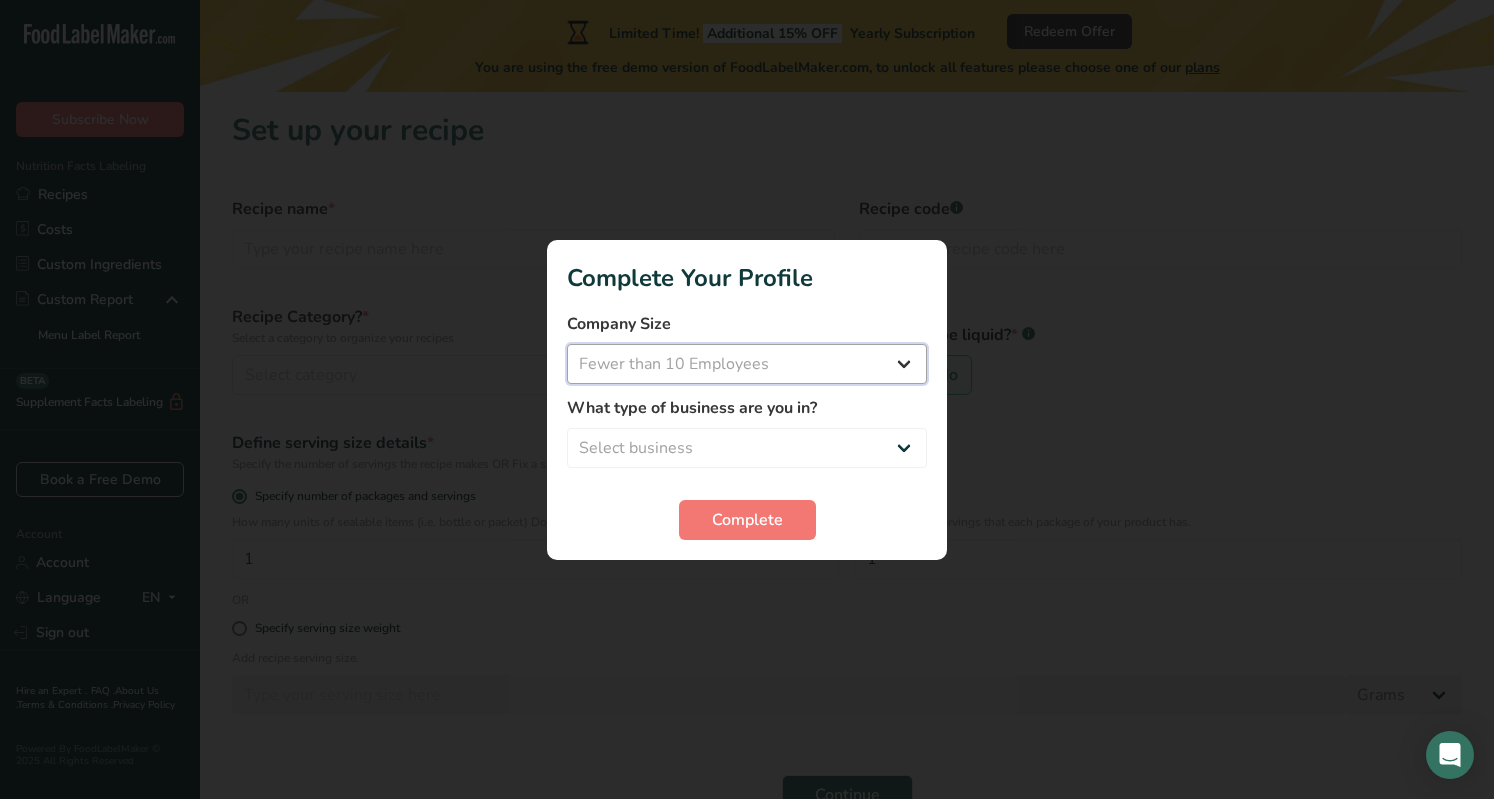click on "Select company size
Fewer than 10 Employees
10 to 50 Employees
51 to 500 Employees
Over 500 Employees" at bounding box center (747, 364) 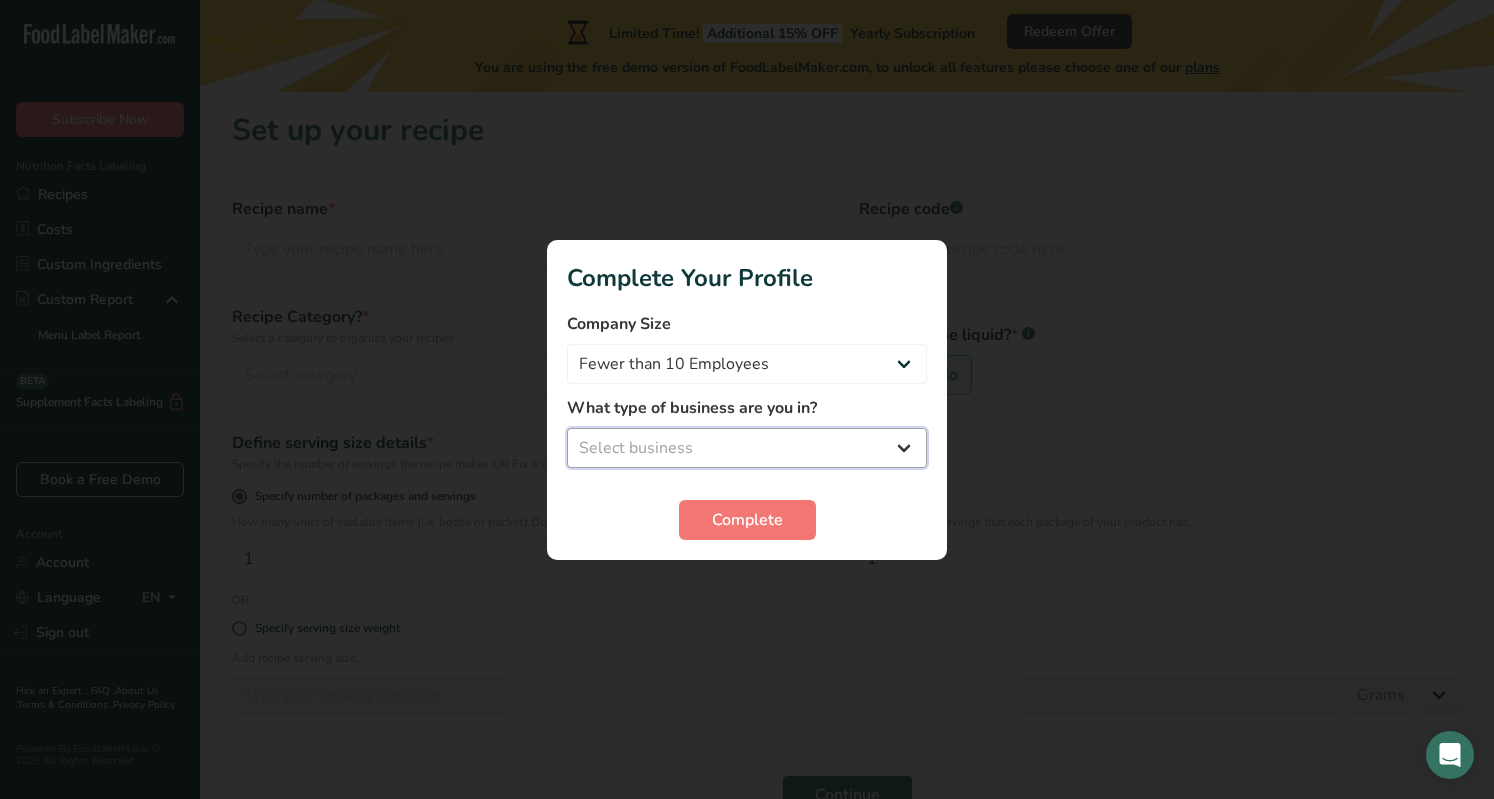 click on "Select business
Packaged Food Manufacturer
Restaurant & Cafe
Bakery
Meal Plans & Catering Company
Nutritionist
Food Blogger
Personal Trainer
Other" at bounding box center (747, 448) 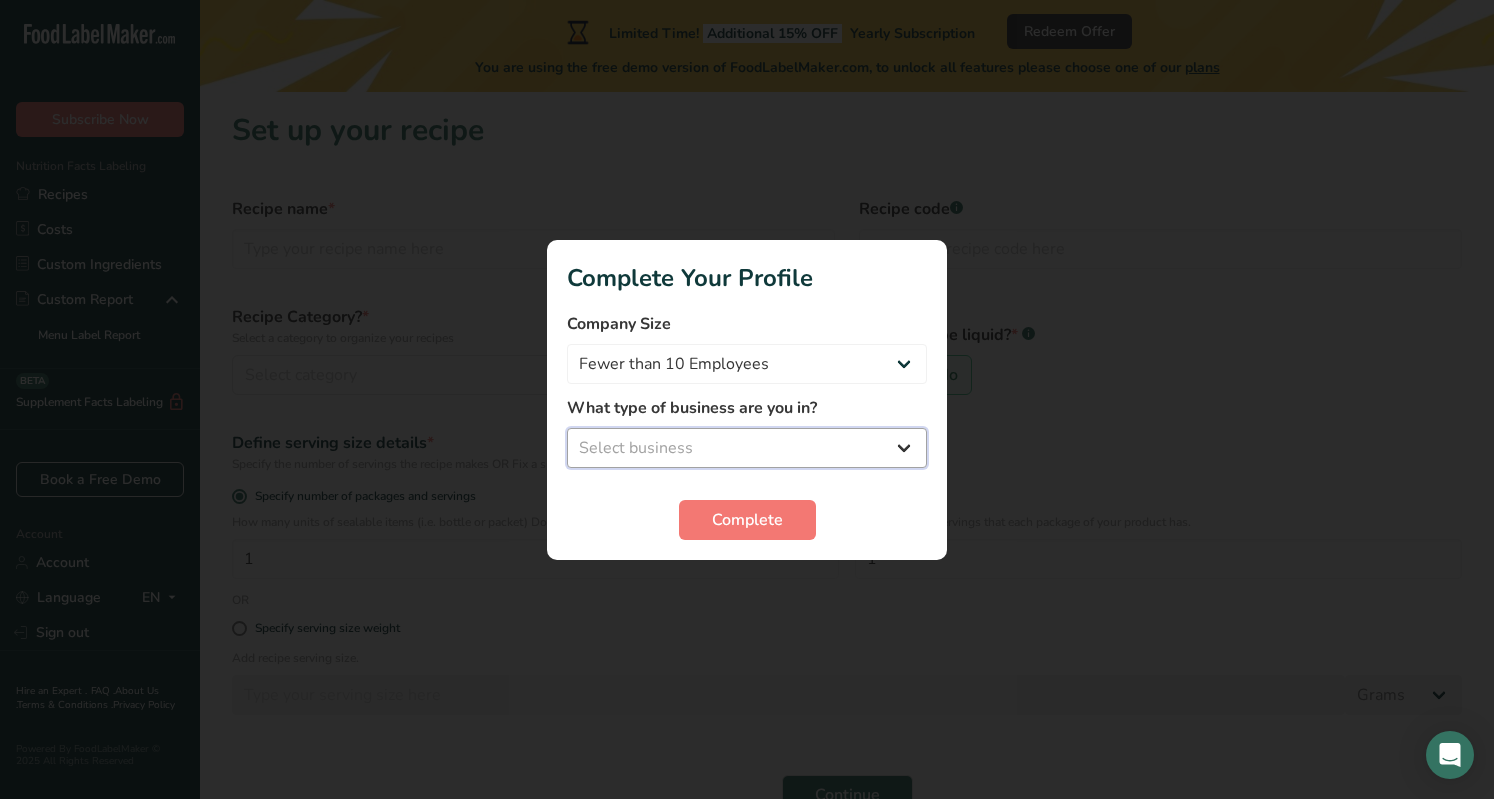 select on "8" 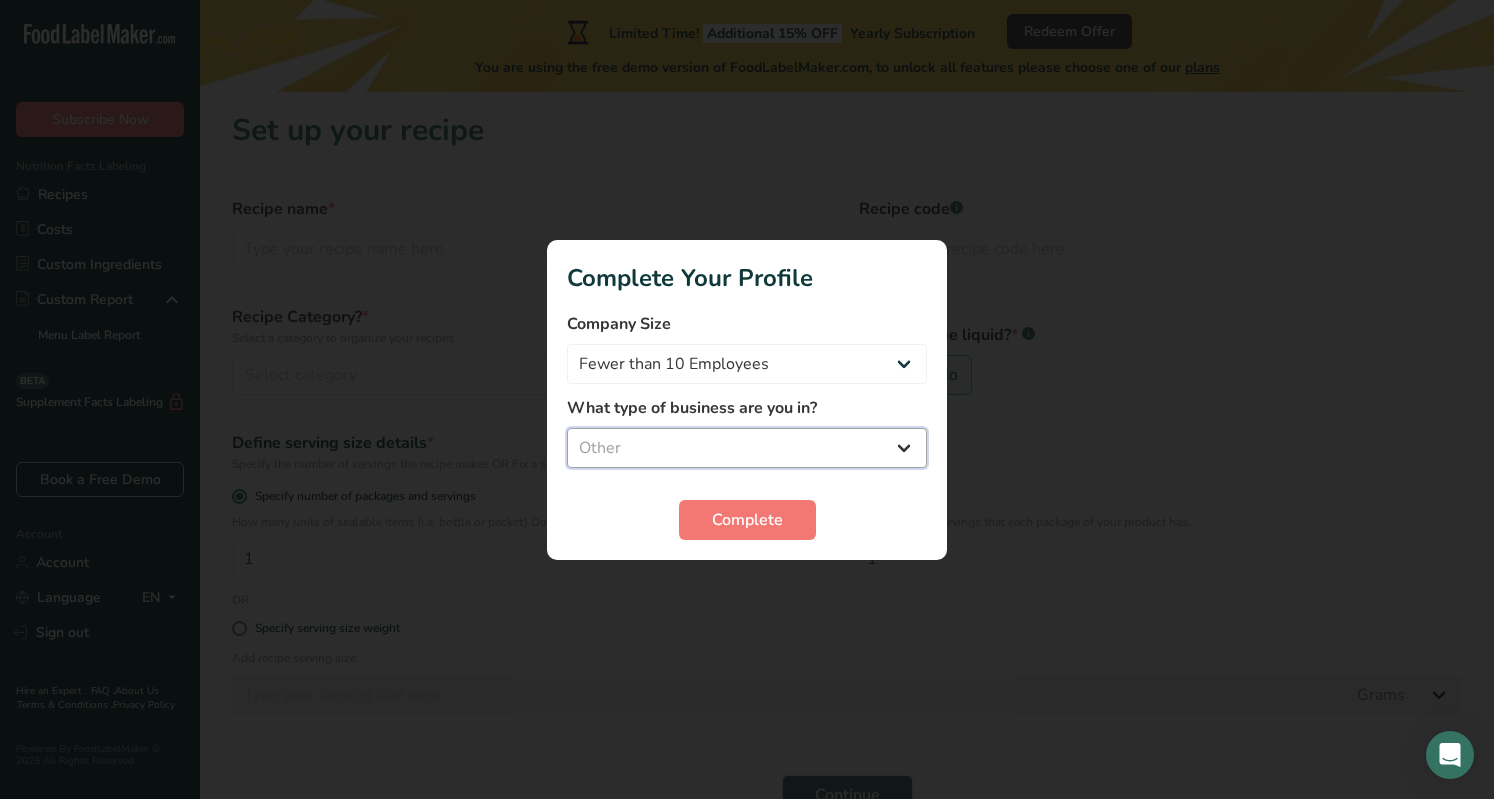 click on "Select business
Packaged Food Manufacturer
Restaurant & Cafe
Bakery
Meal Plans & Catering Company
Nutritionist
Food Blogger
Personal Trainer
Other" at bounding box center (747, 448) 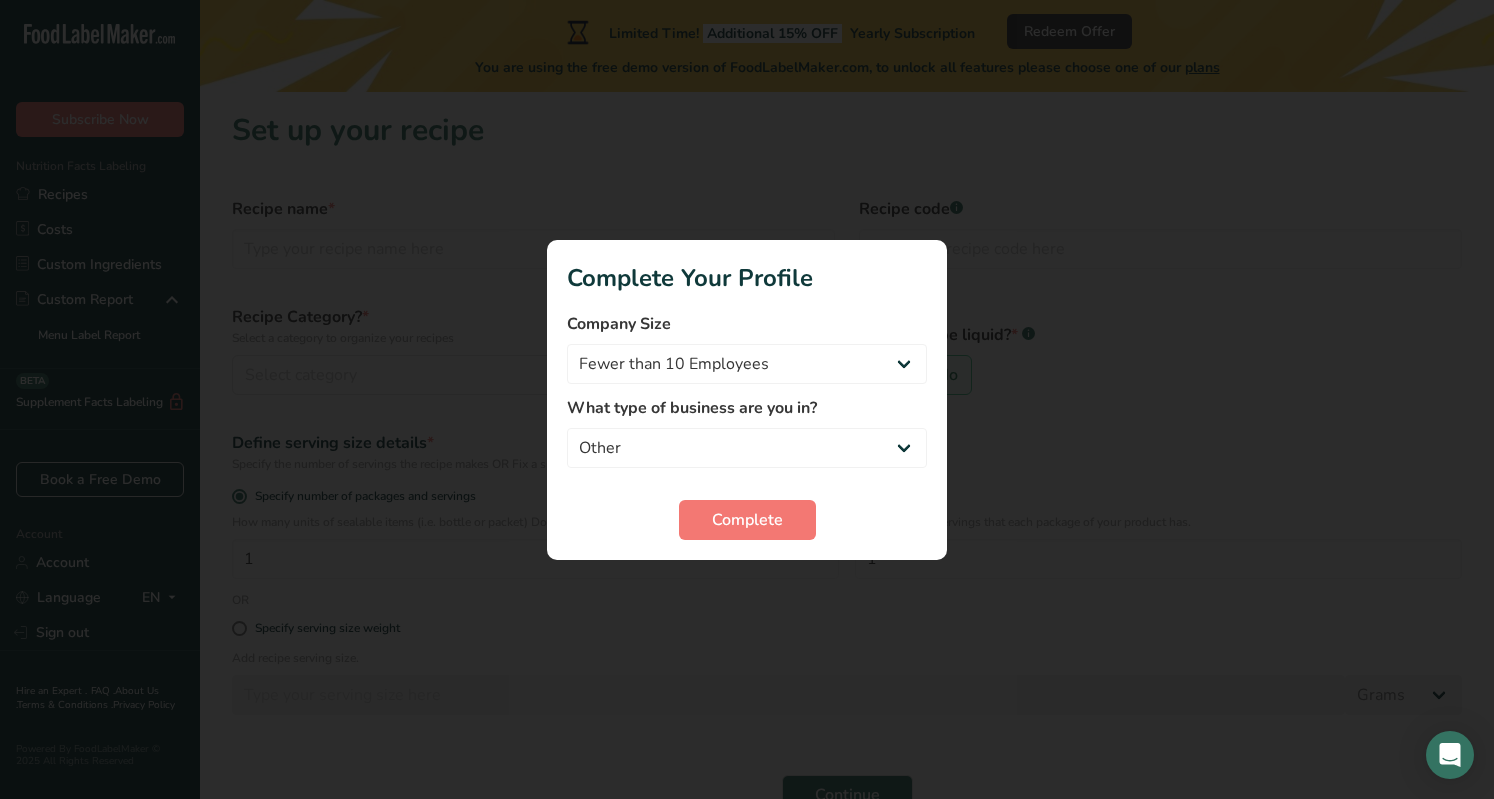 click on "Company Size
Fewer than 10 Employees
10 to 50 Employees
51 to 500 Employees
Over 500 Employees
What type of business are you in?
Packaged Food Manufacturer
Restaurant & Cafe
Bakery
Meal Plans & Catering Company
Nutritionist
Food Blogger
Personal Trainer
Other
Complete" at bounding box center (747, 426) 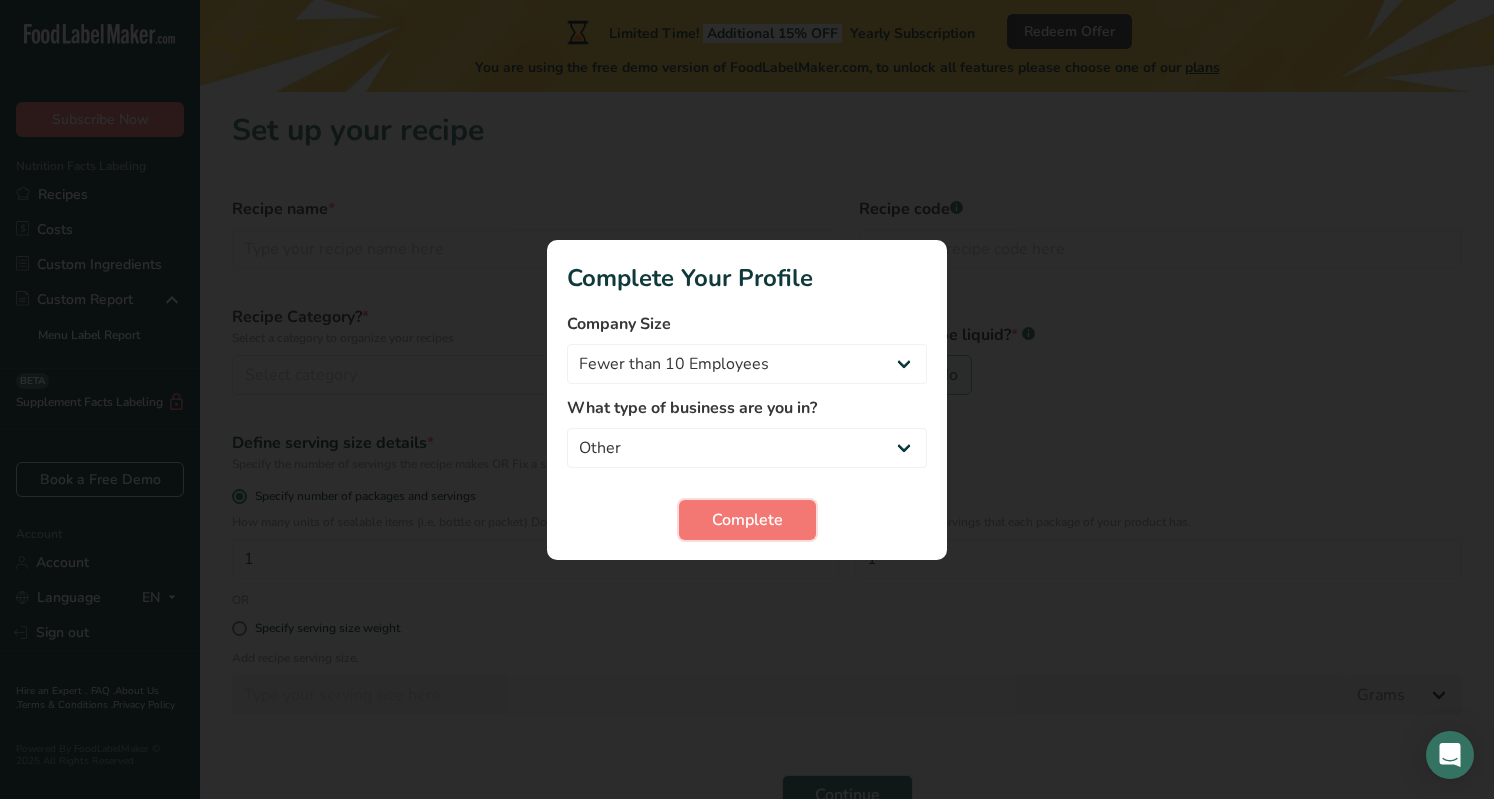 click on "Complete" at bounding box center (747, 520) 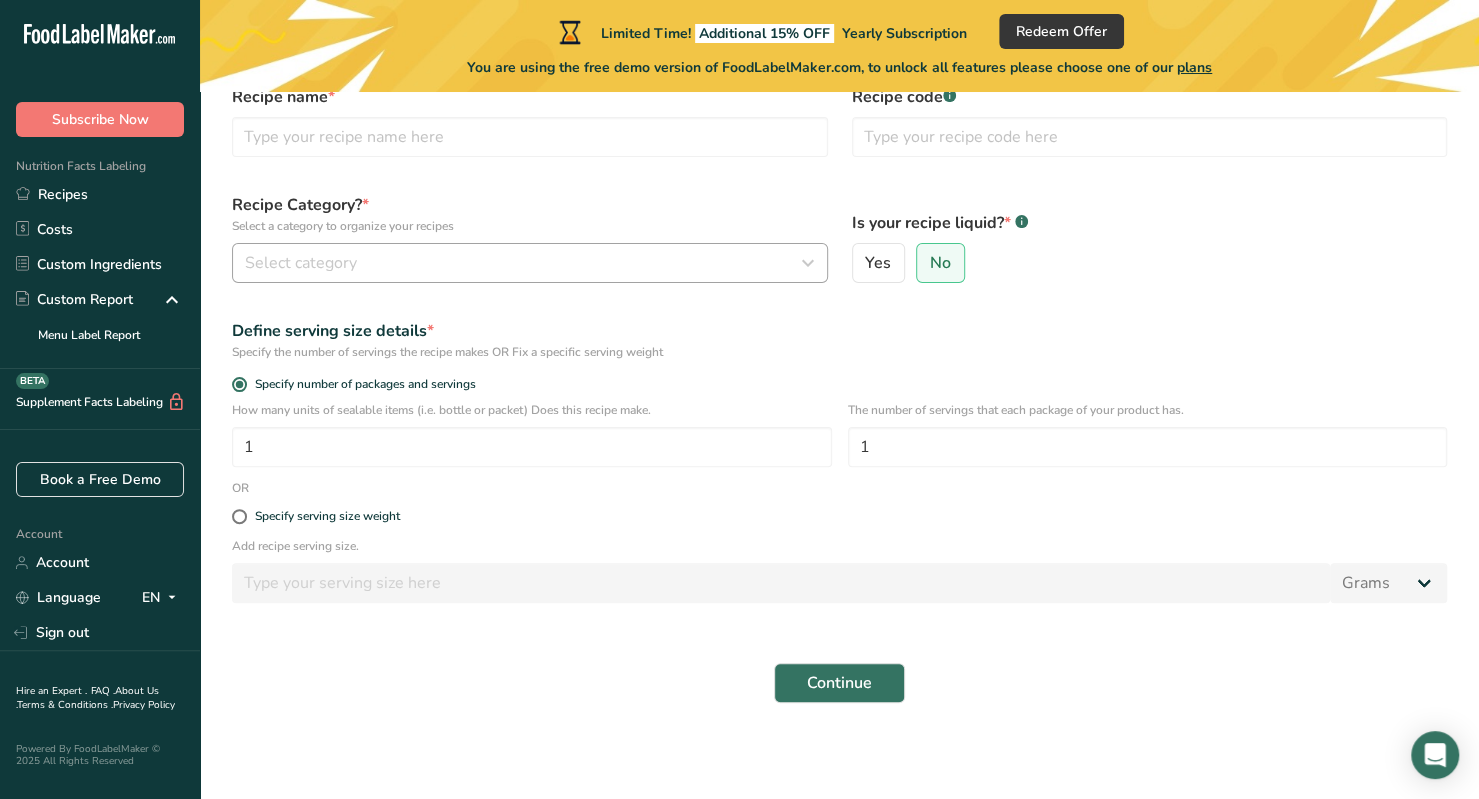 scroll, scrollTop: 0, scrollLeft: 0, axis: both 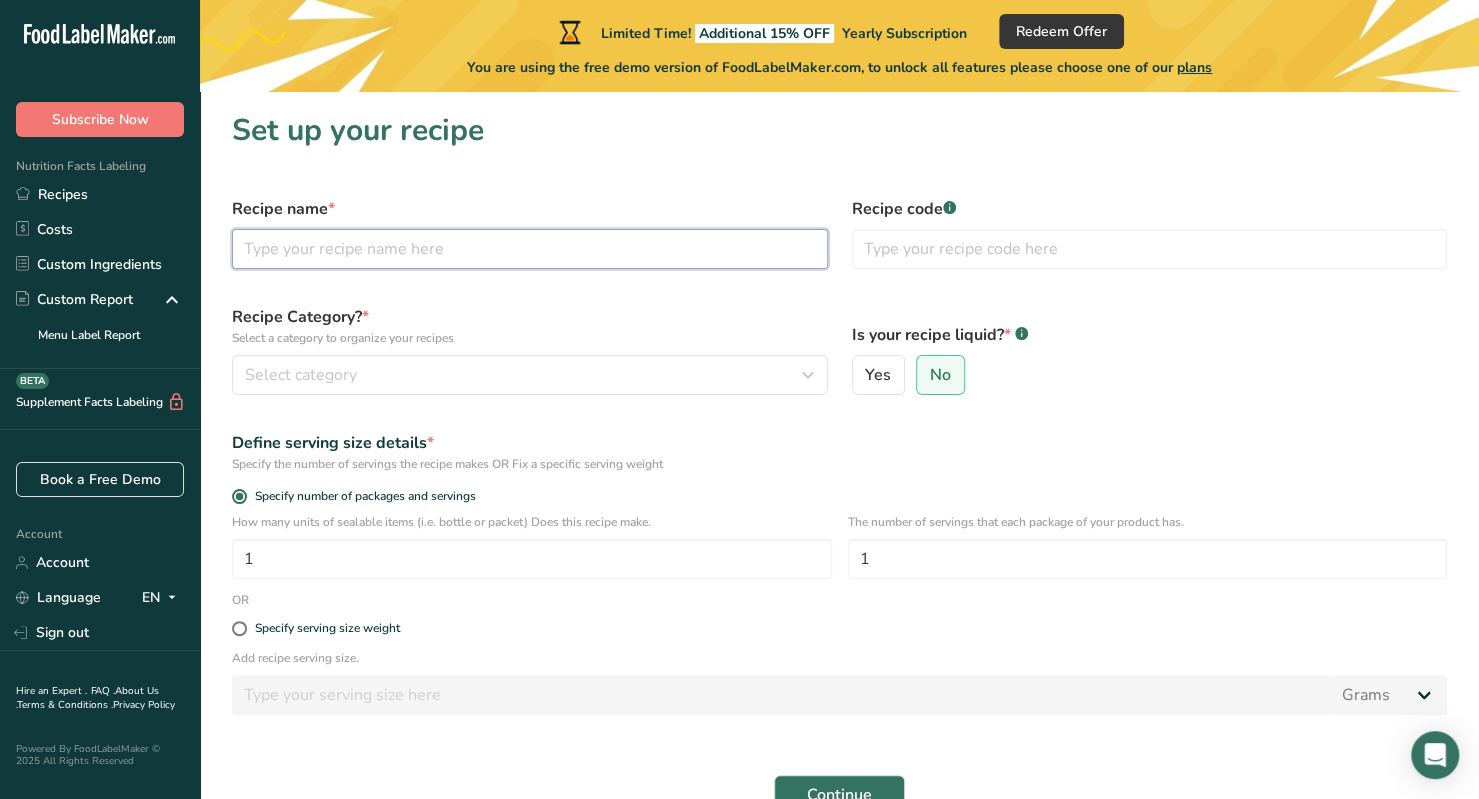 click at bounding box center [530, 249] 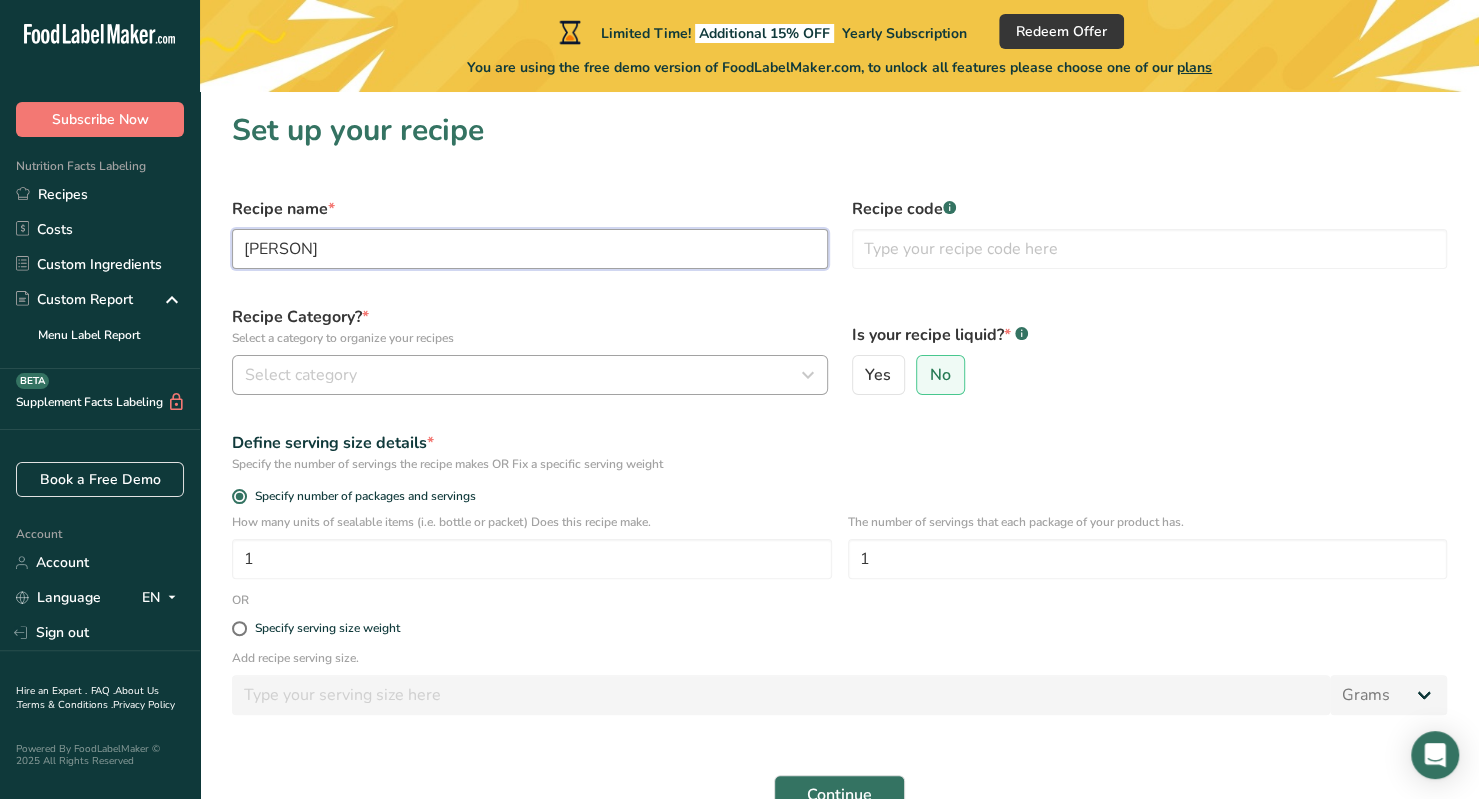 type on "[PERSON]" 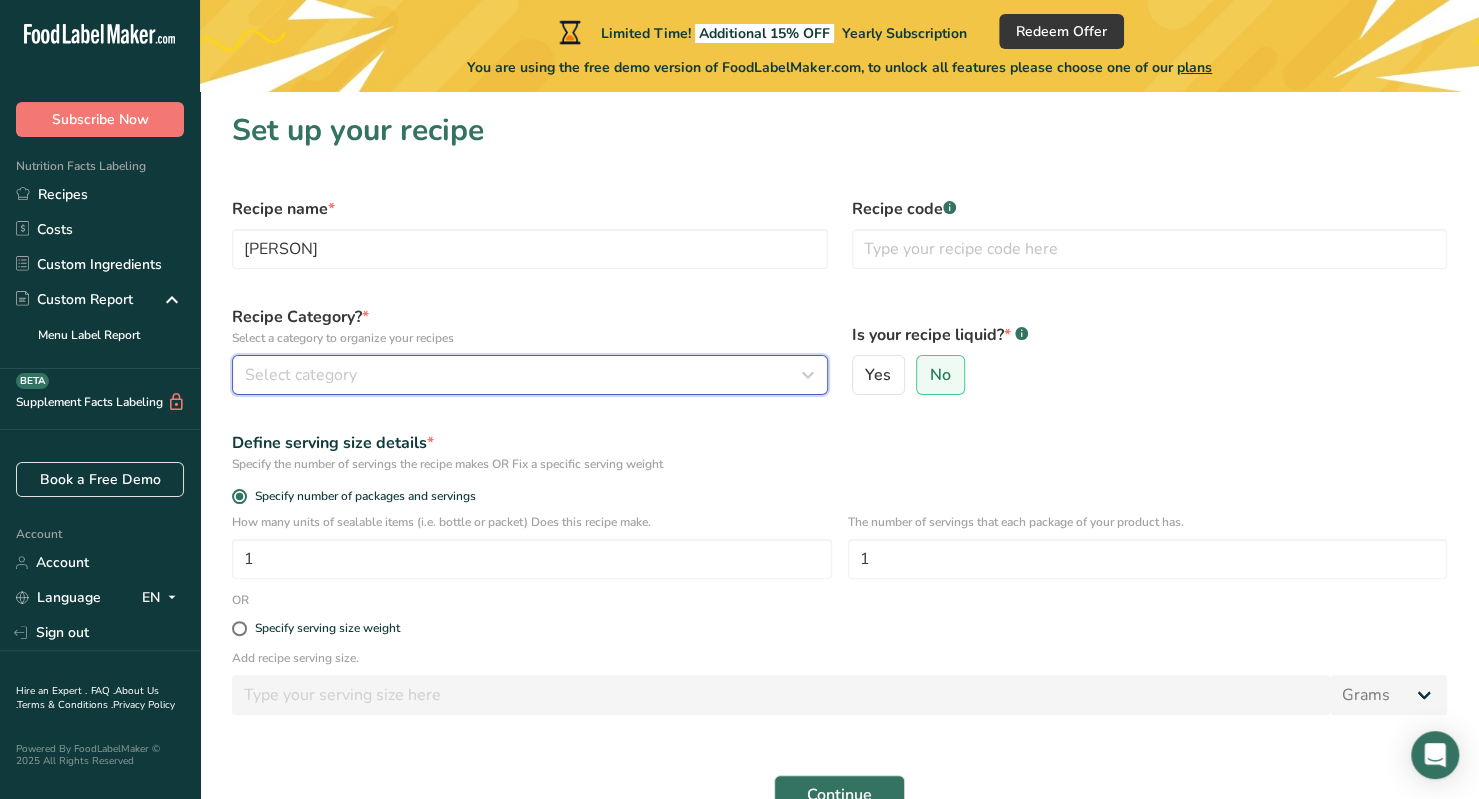 click on "Select category" at bounding box center (530, 375) 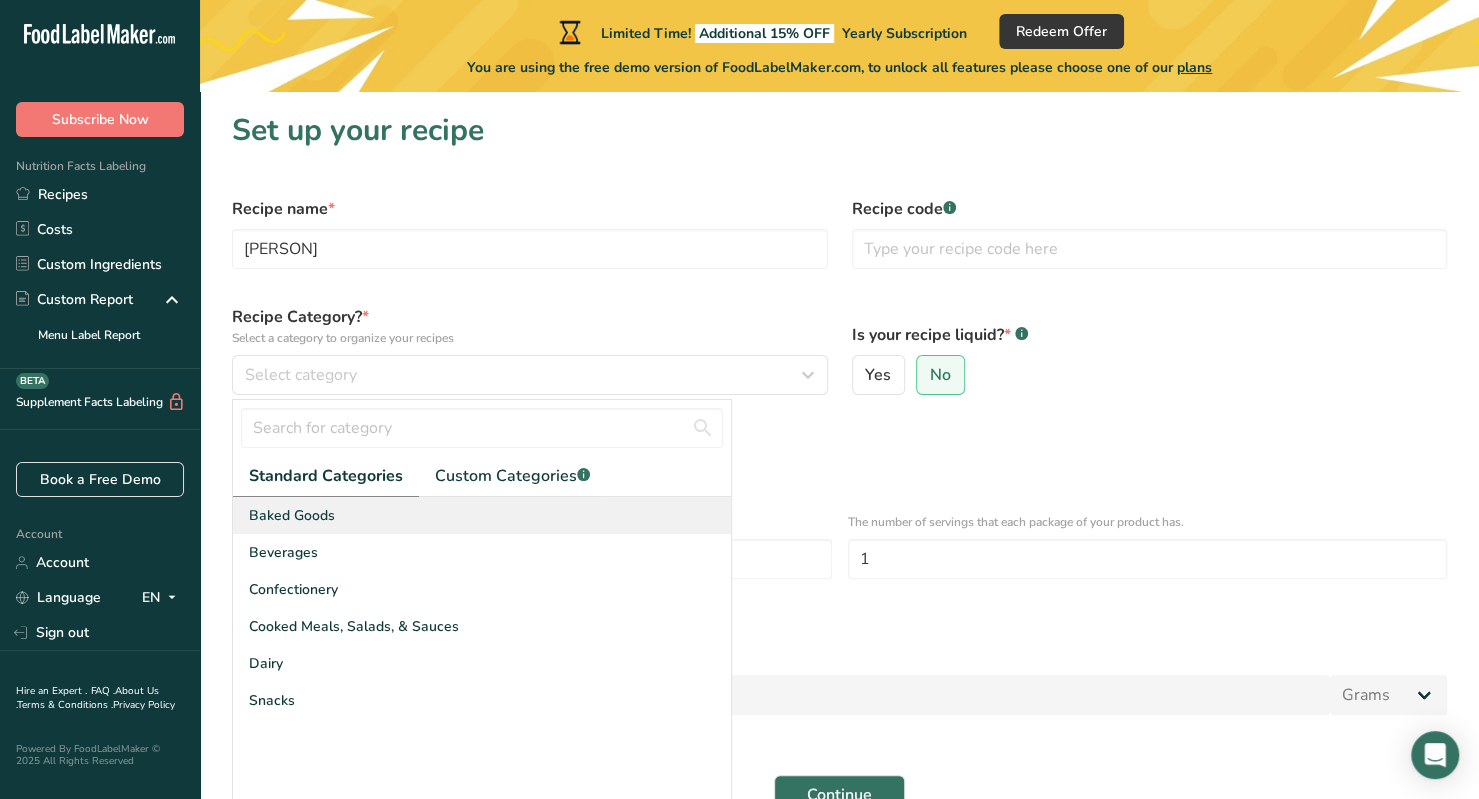 click on "Baked Goods" at bounding box center (482, 515) 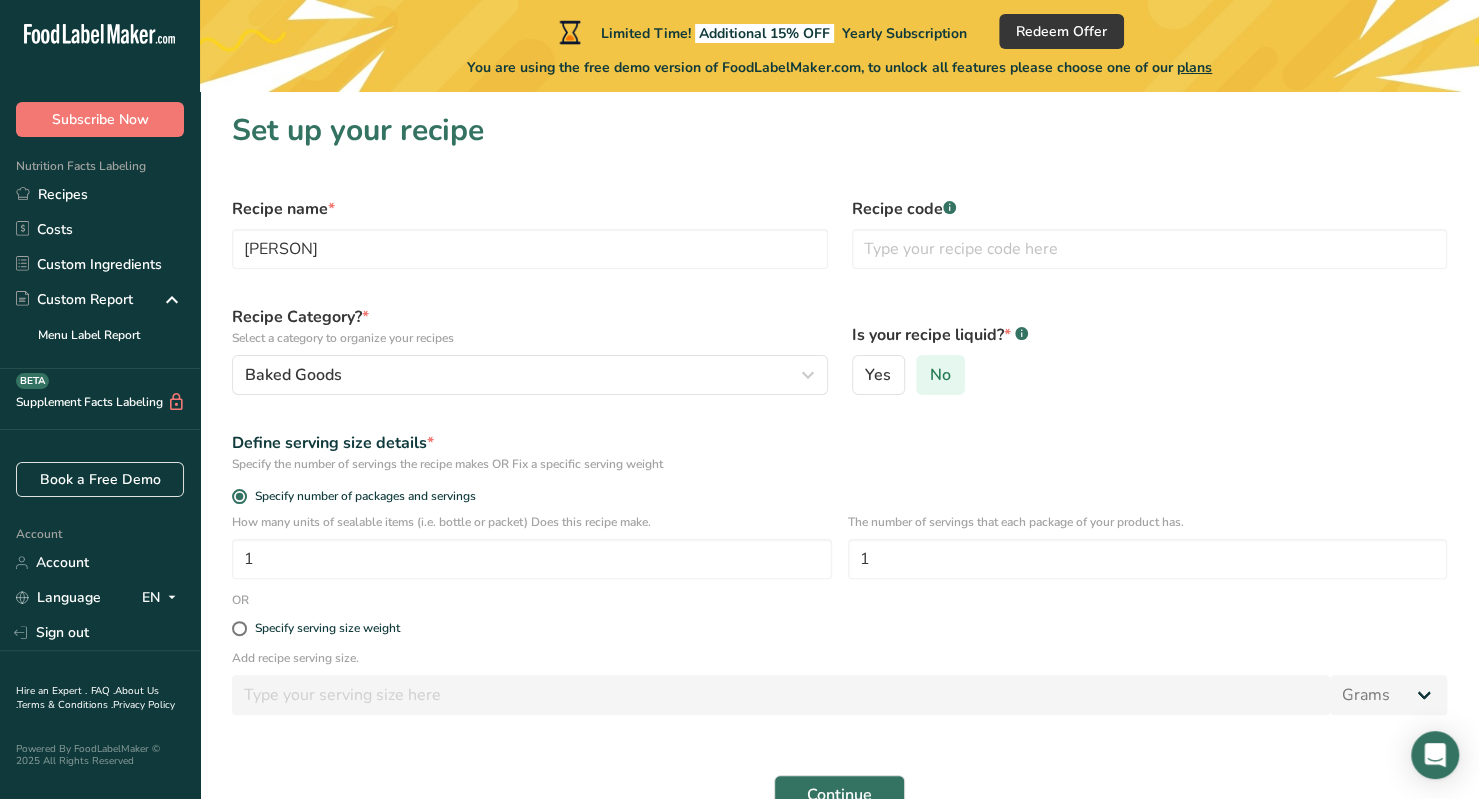 click on "No" at bounding box center [940, 375] 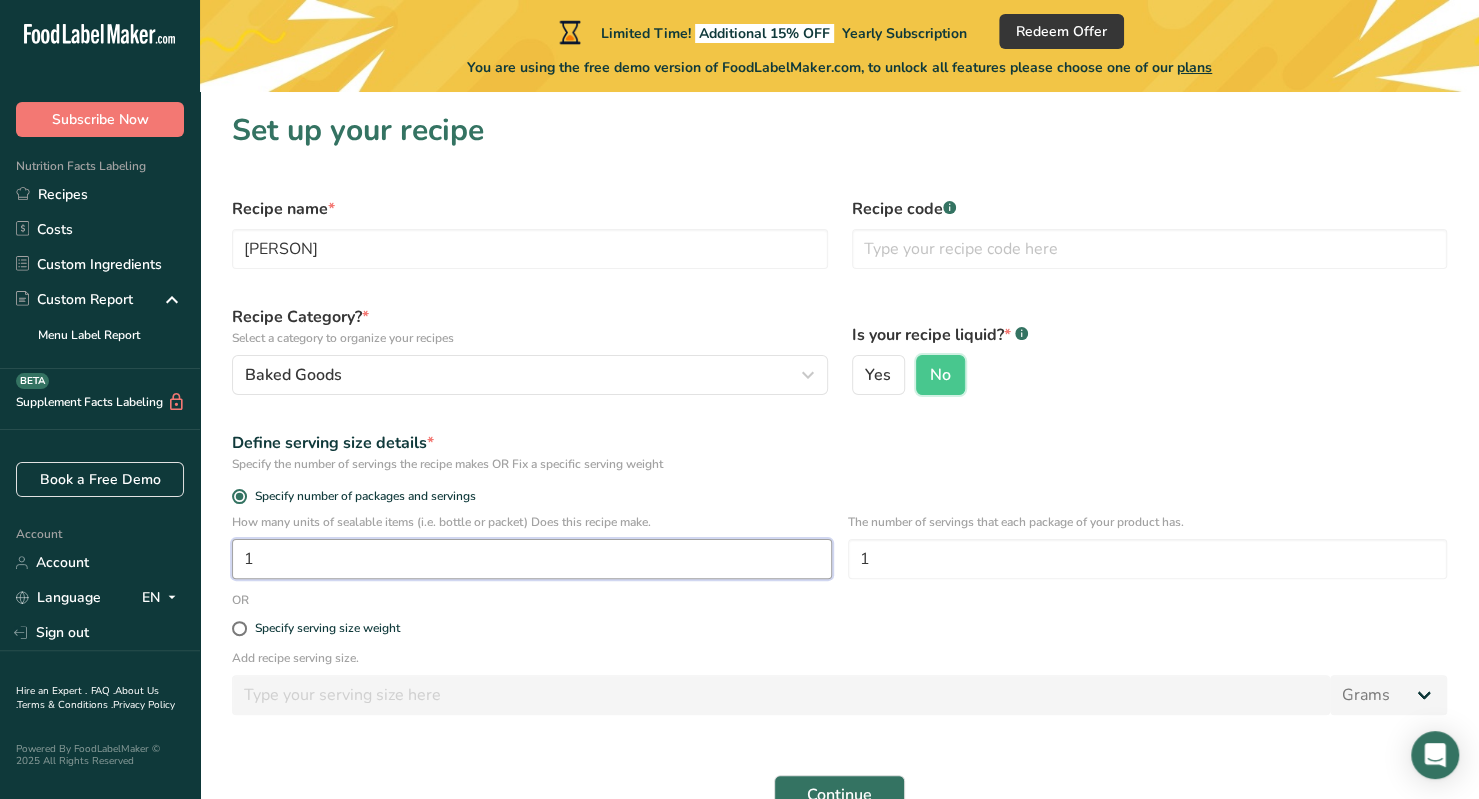 click on "1" at bounding box center [532, 559] 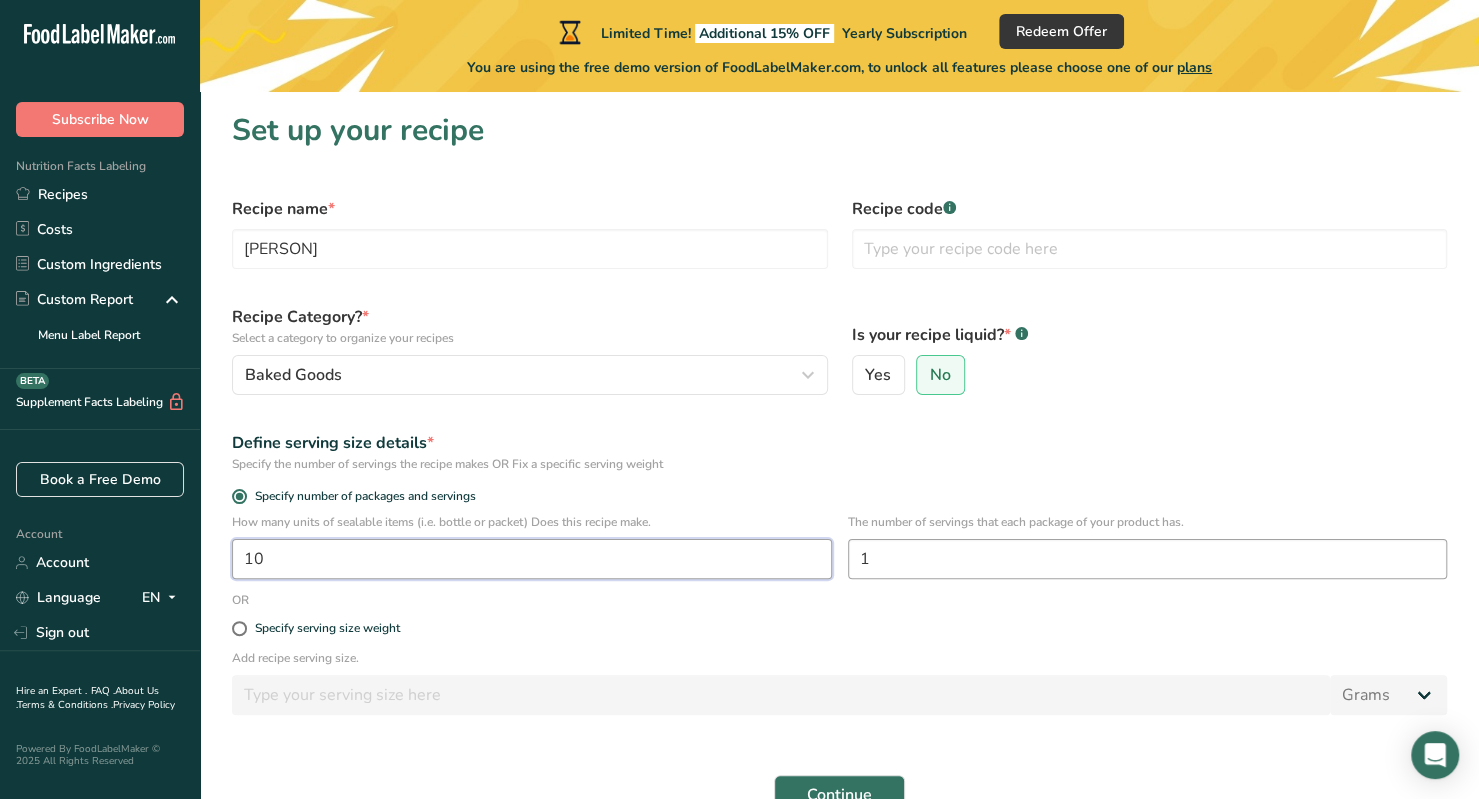 type on "10" 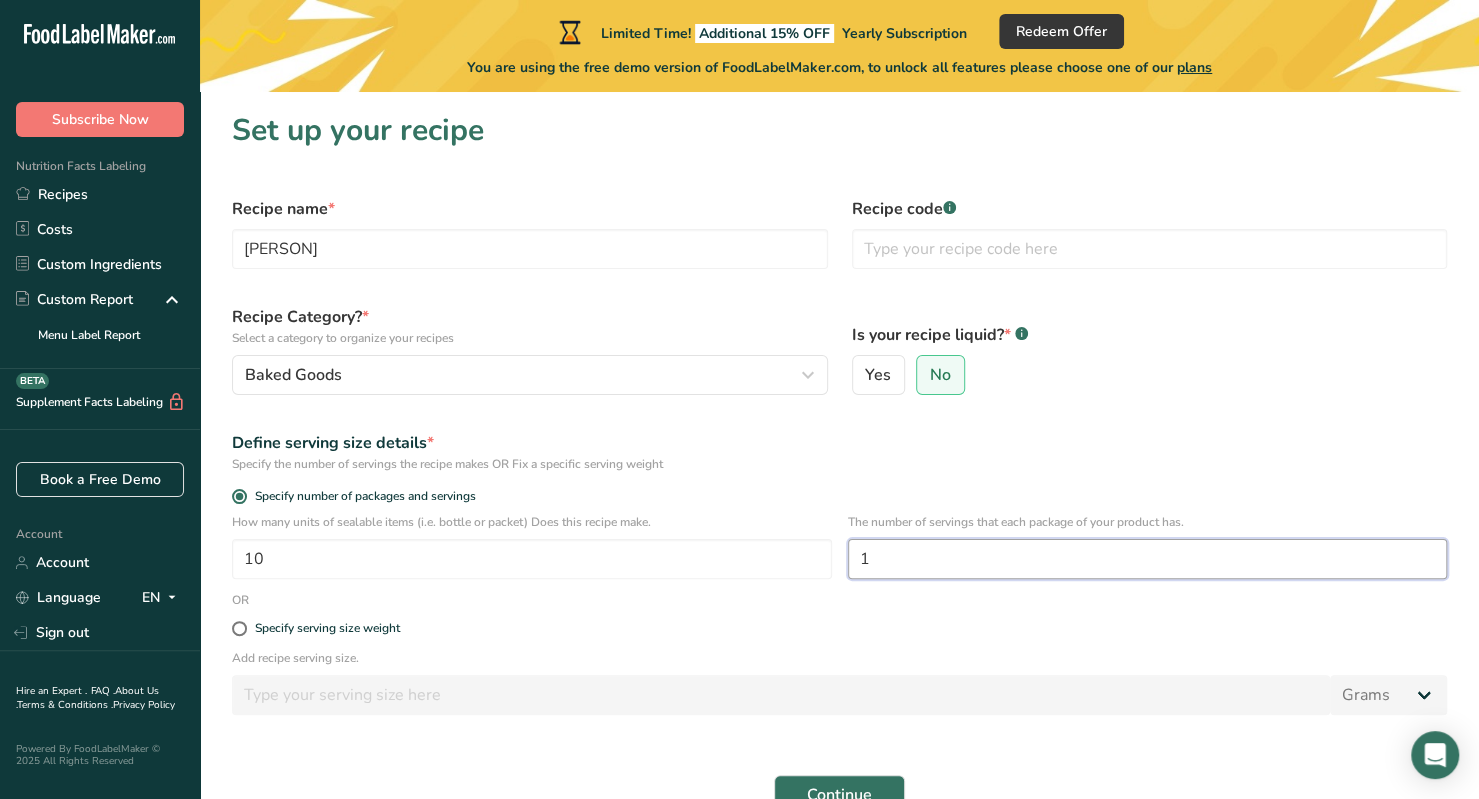 click on "1" at bounding box center (1148, 559) 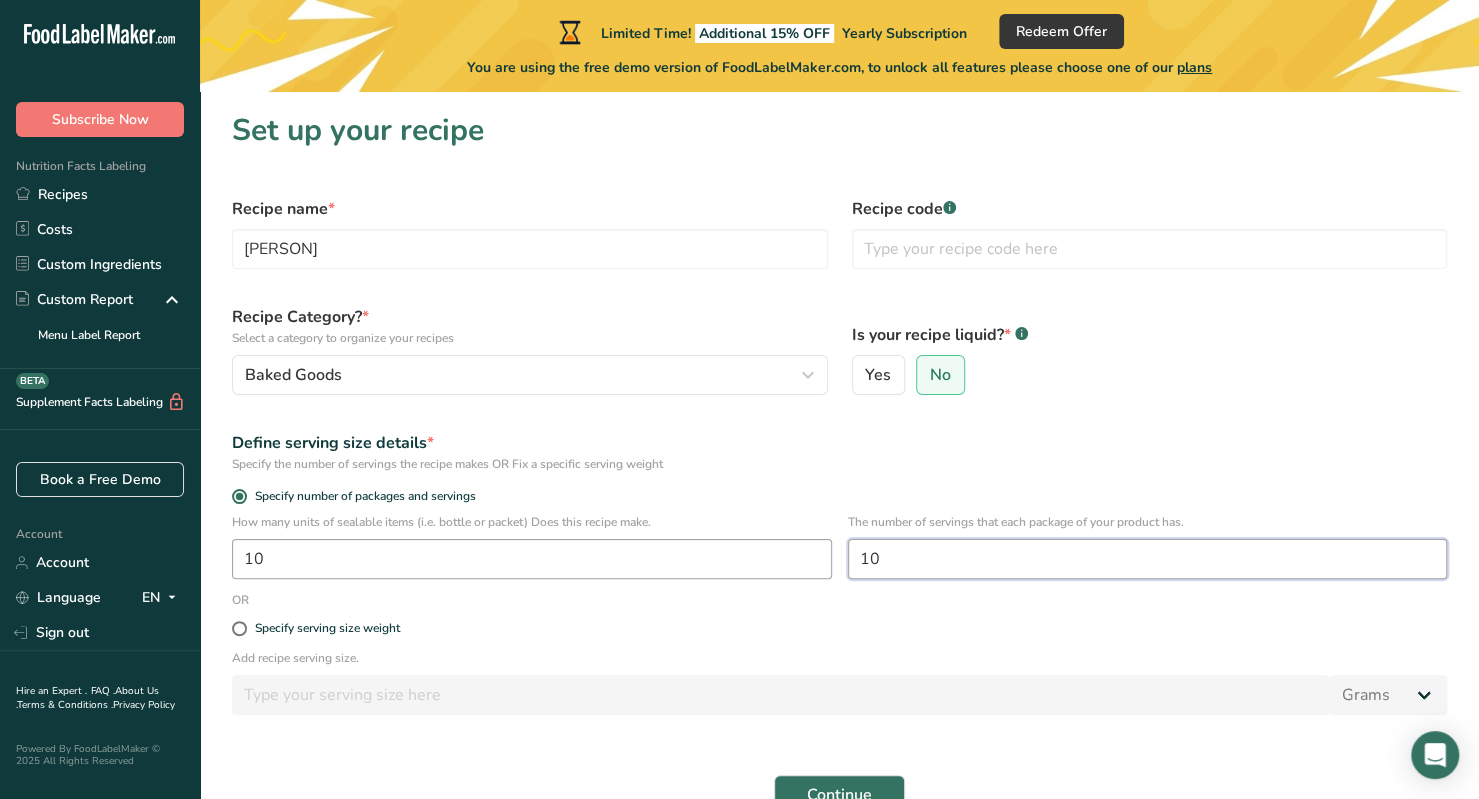 type on "10" 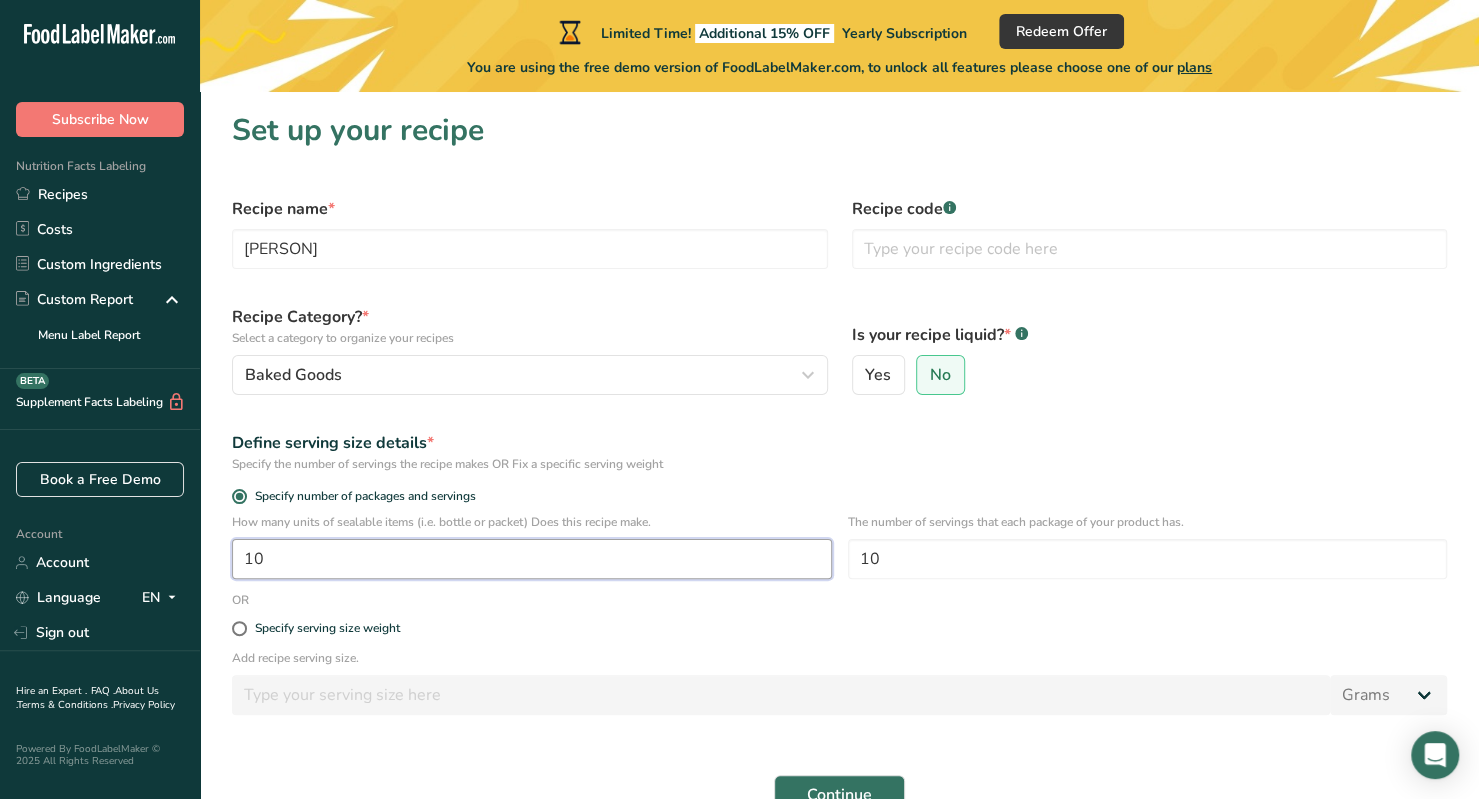 drag, startPoint x: 306, startPoint y: 563, endPoint x: 208, endPoint y: 557, distance: 98.1835 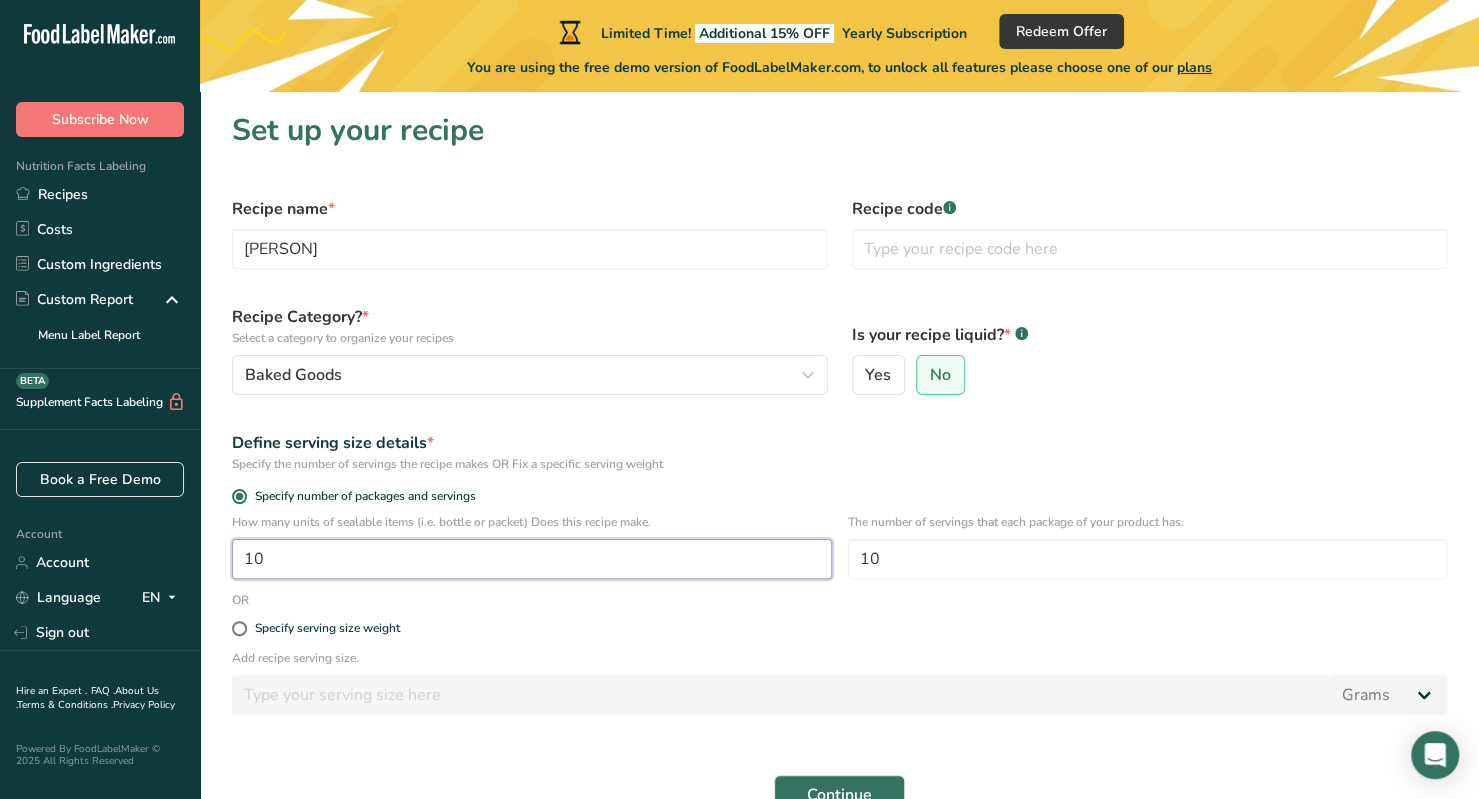click on "Recipe name *   [PRODUCT]
Recipe code
.a-a{fill:#347362;}.b-a{fill:#fff;}.a-a{fill:#347362;}.b-a{fill:#fff;}
Recipe Category? *
Select a category to organize your recipes
Baked Goods
Standard Categories
Custom Categories
.a-a{fill:#347362;}.b-a{fill:#fff;}
Baked Goods
Beverages
Confectionery
Cooked Meals, Salads, & Sauces
Dairy
Snacks
Add New Category
Is your recipe liquid? *   .a-a{fill:#347362;}.b-a{fill:#fff;}           Yes   No
Define serving size details *
Specify the number of servings the recipe makes OR Fix a specific serving weight
Specify number of packages and servings
10     10" at bounding box center (839, 469) 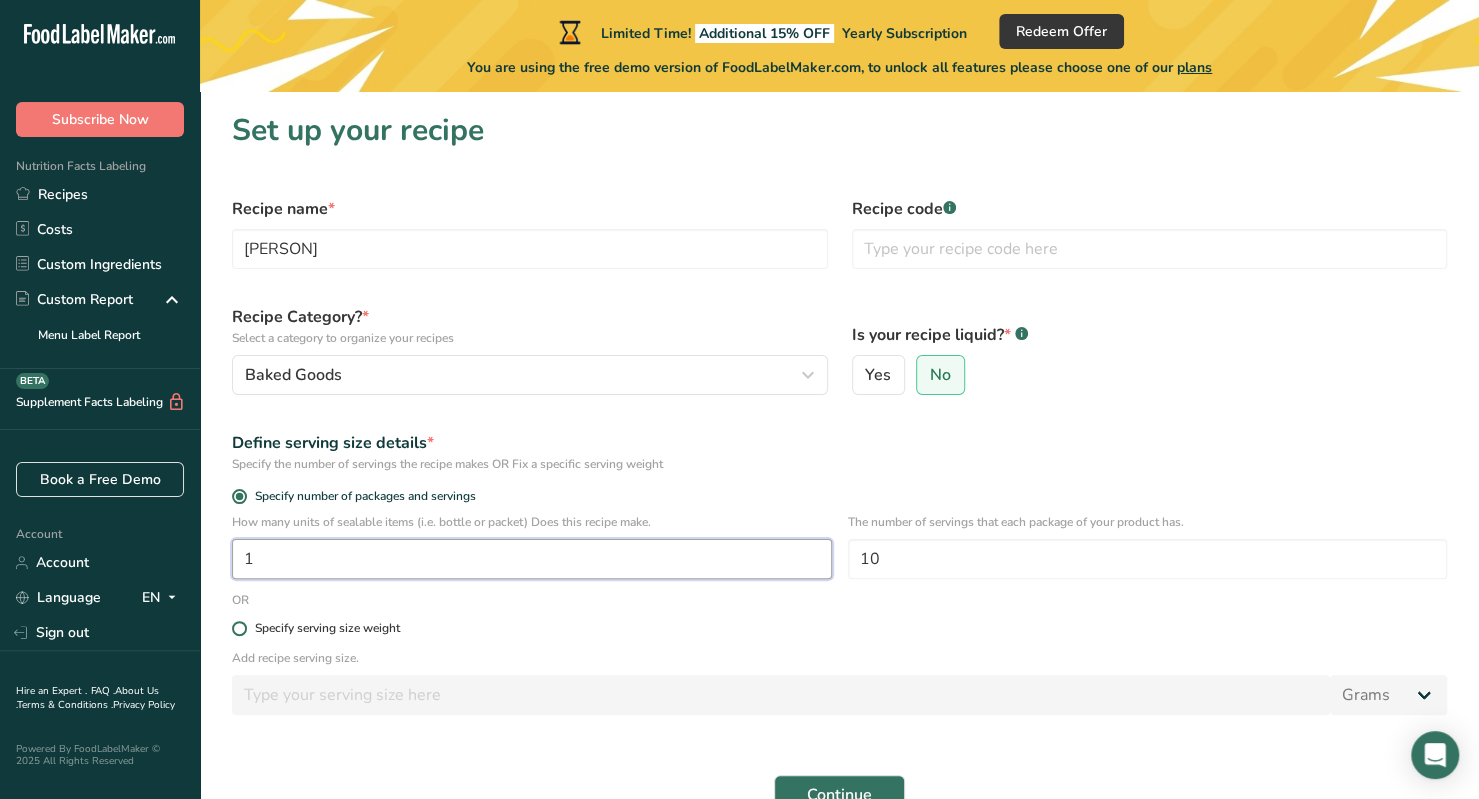 type on "1" 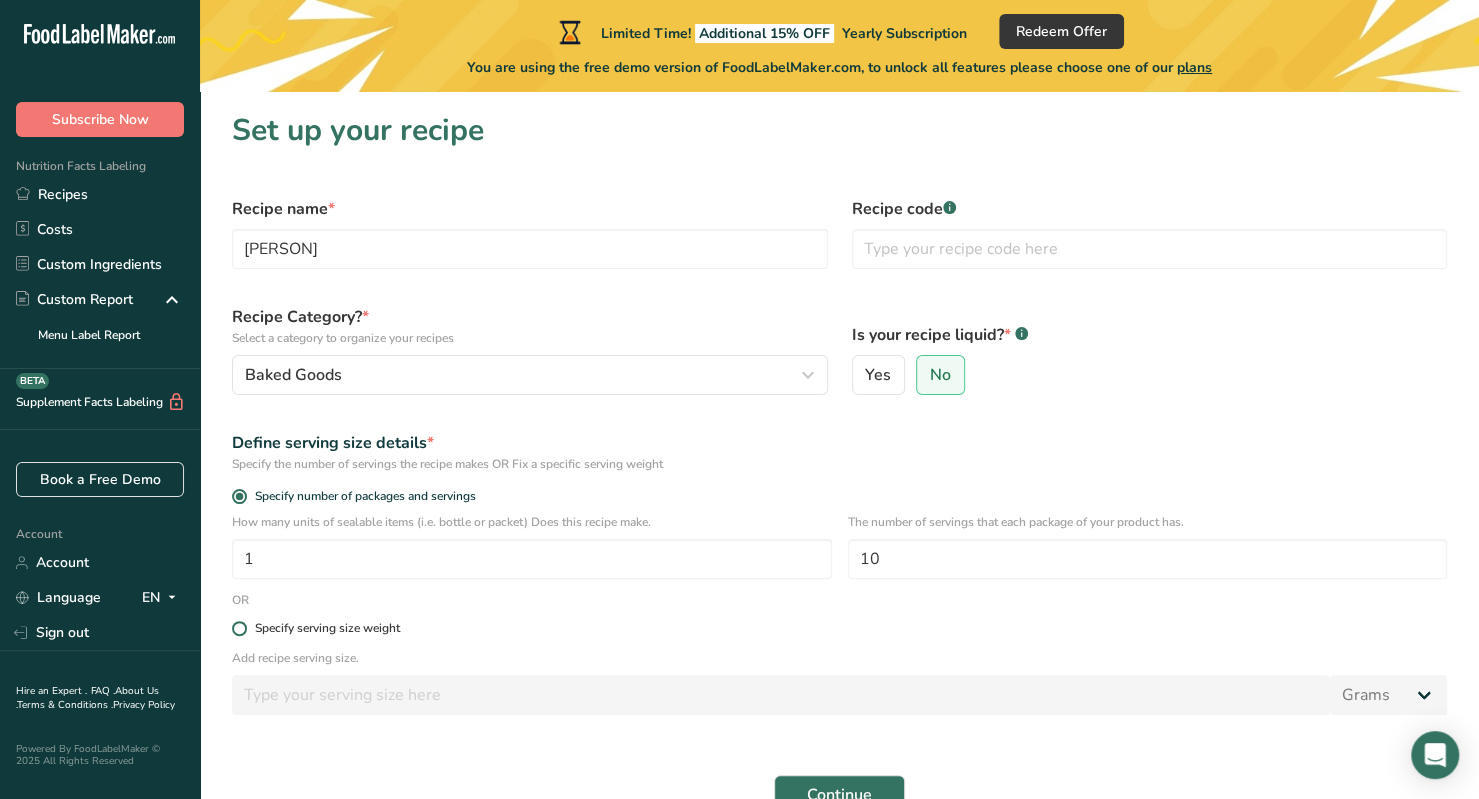click at bounding box center (239, 628) 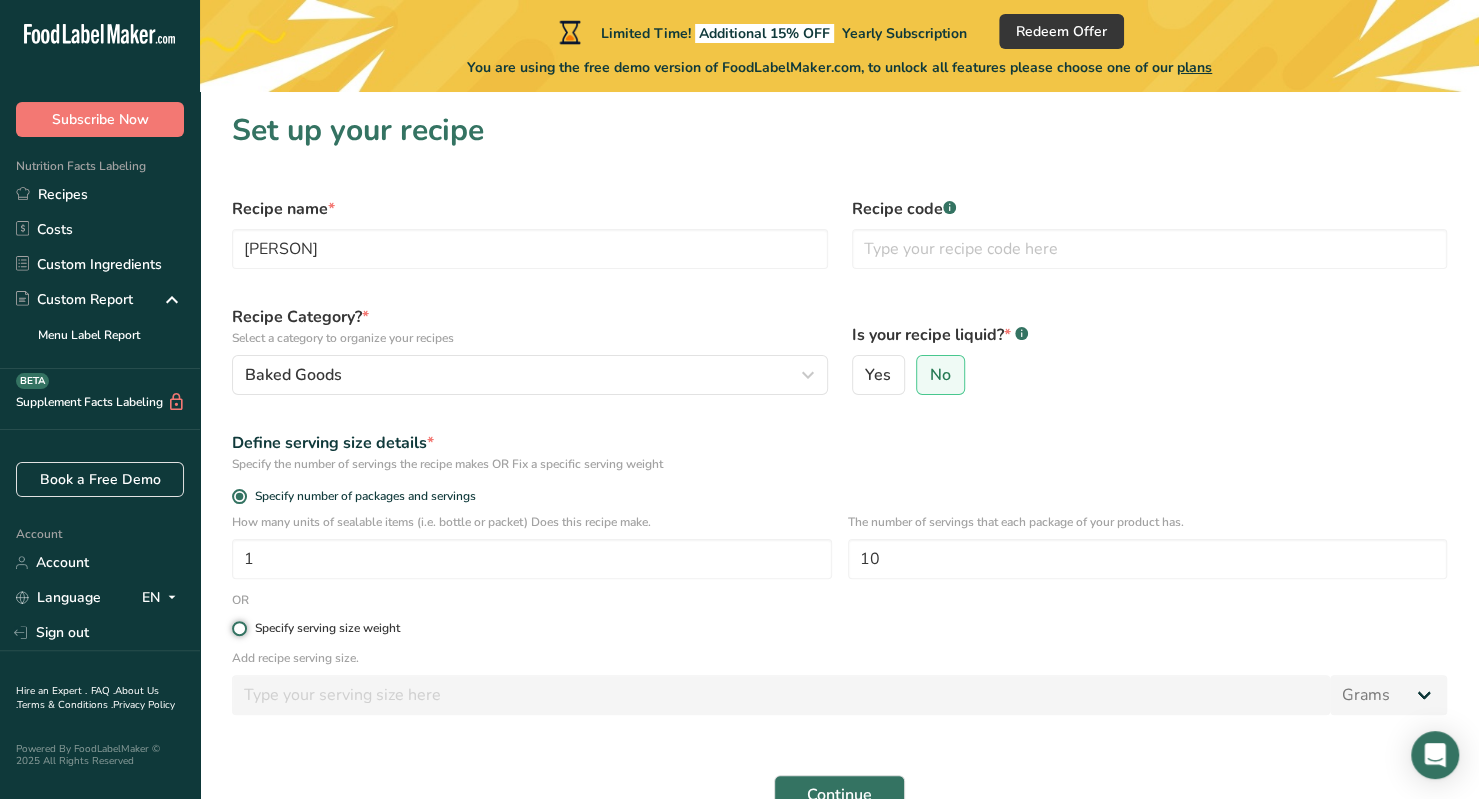 radio on "true" 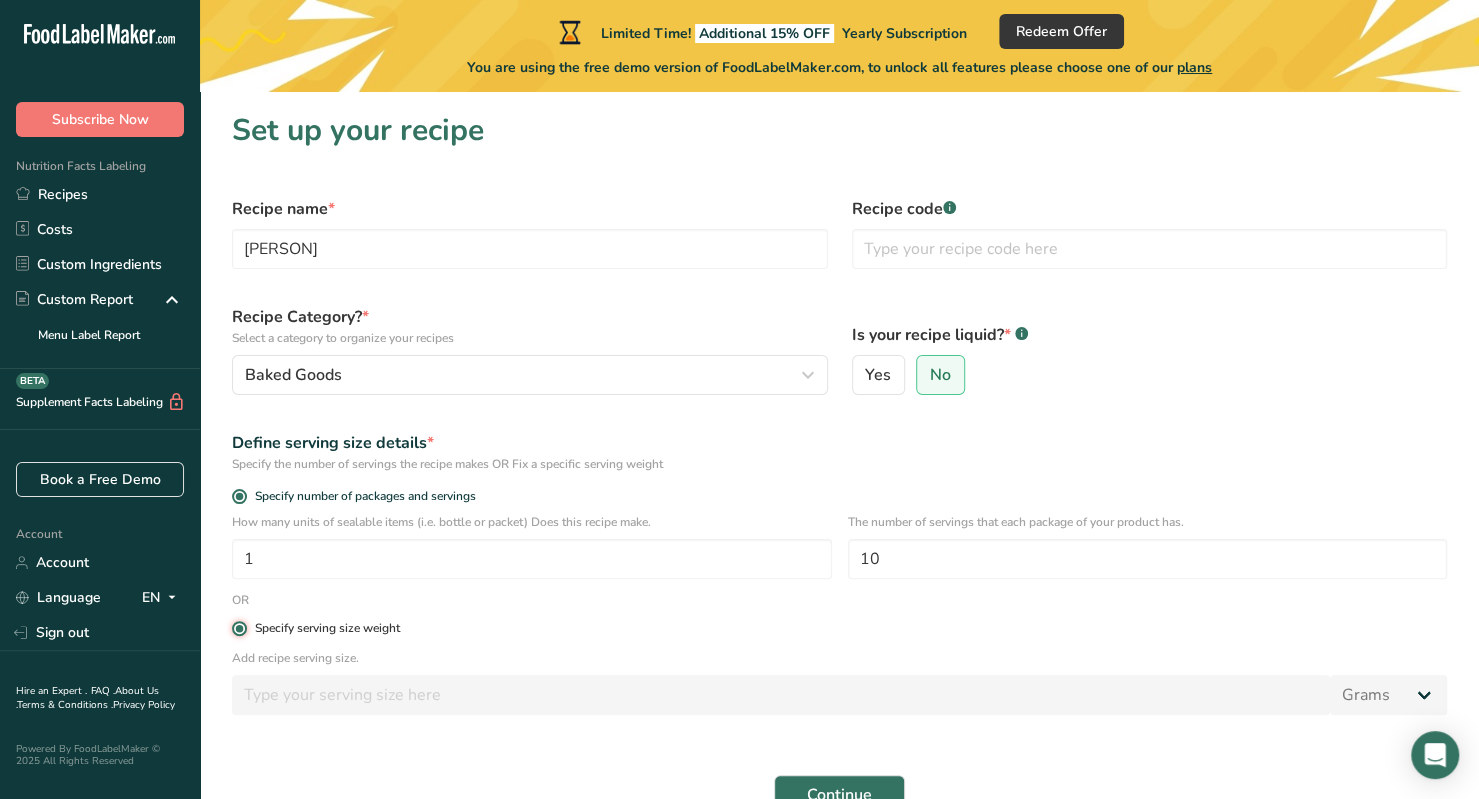 radio on "false" 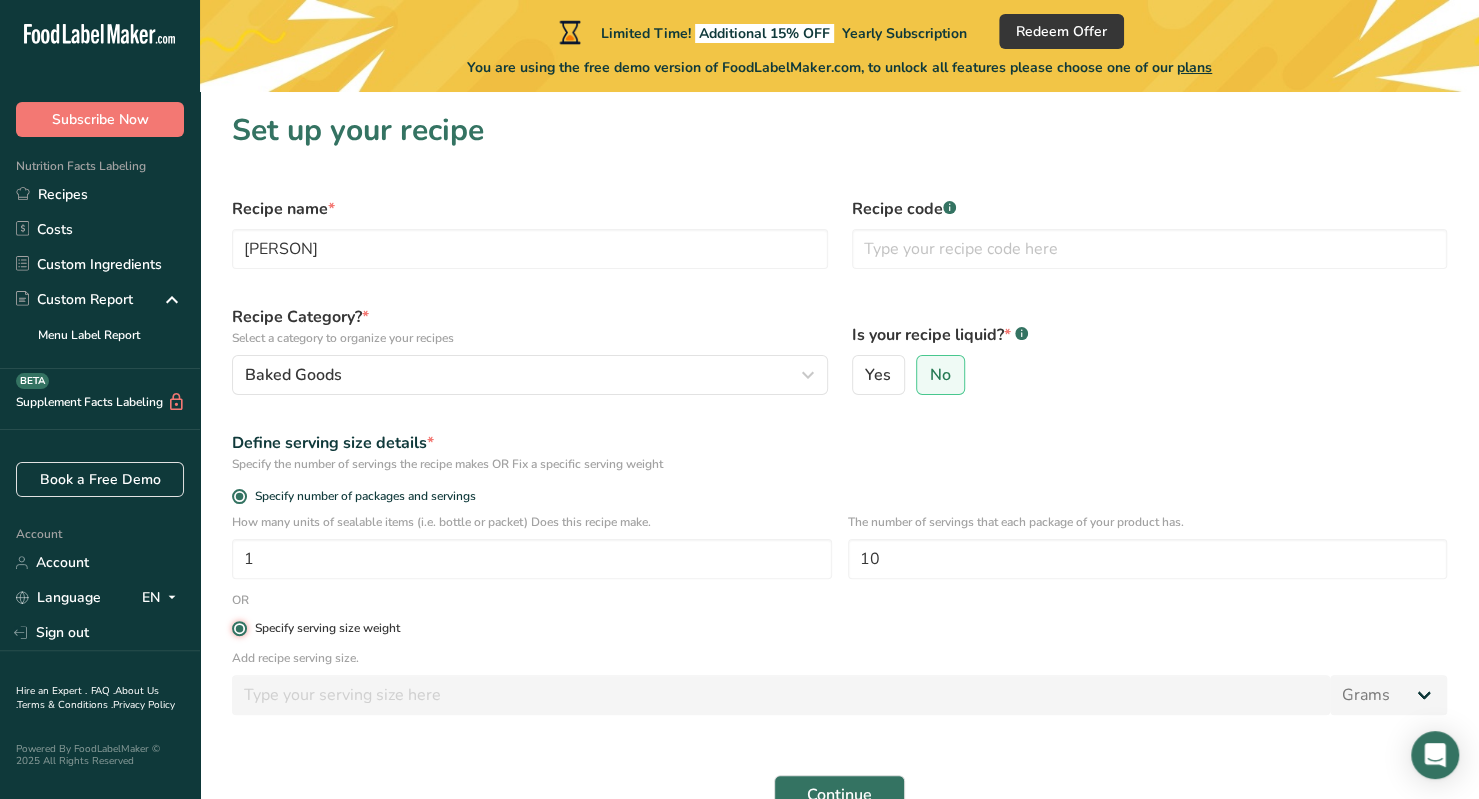 type 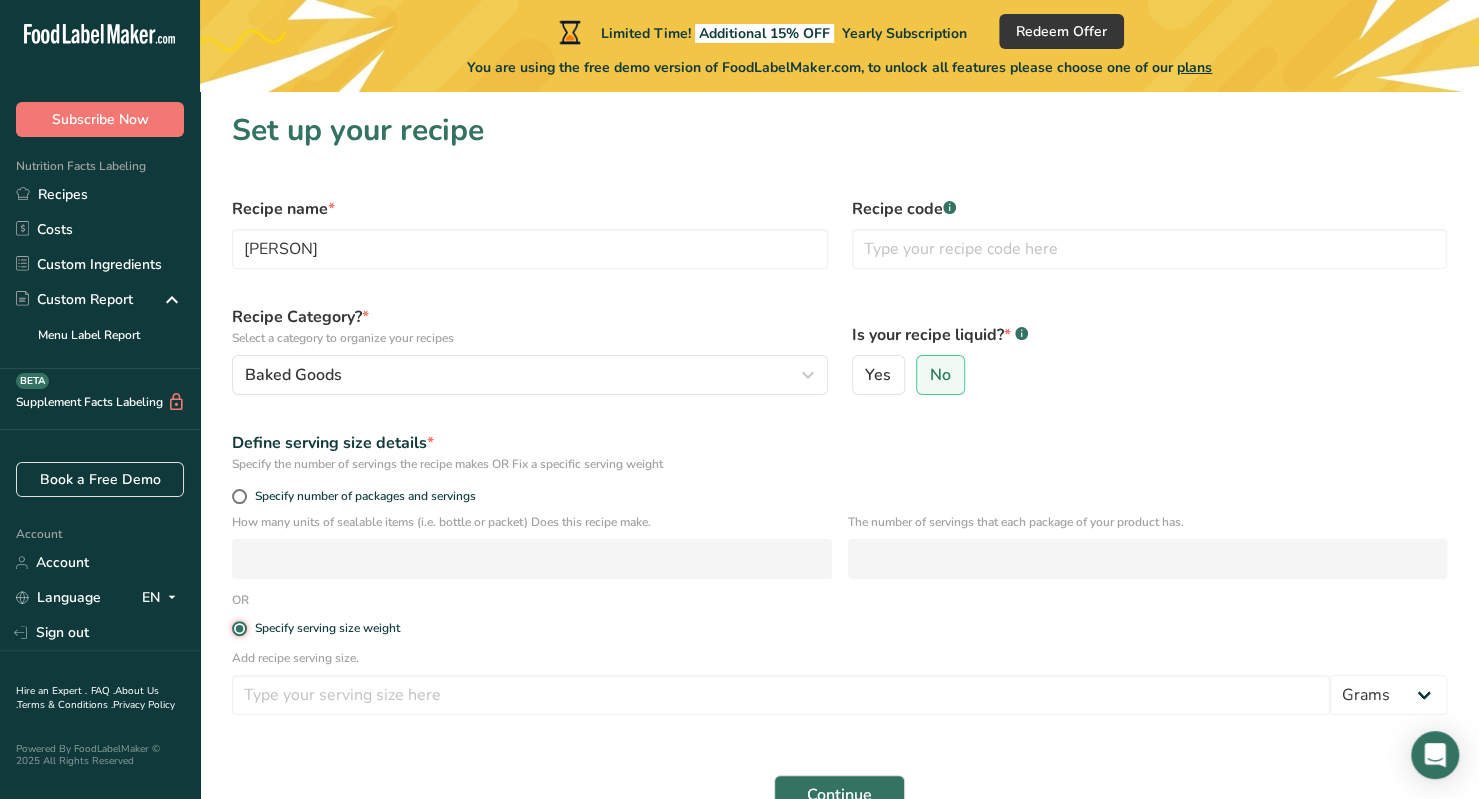 scroll, scrollTop: 100, scrollLeft: 0, axis: vertical 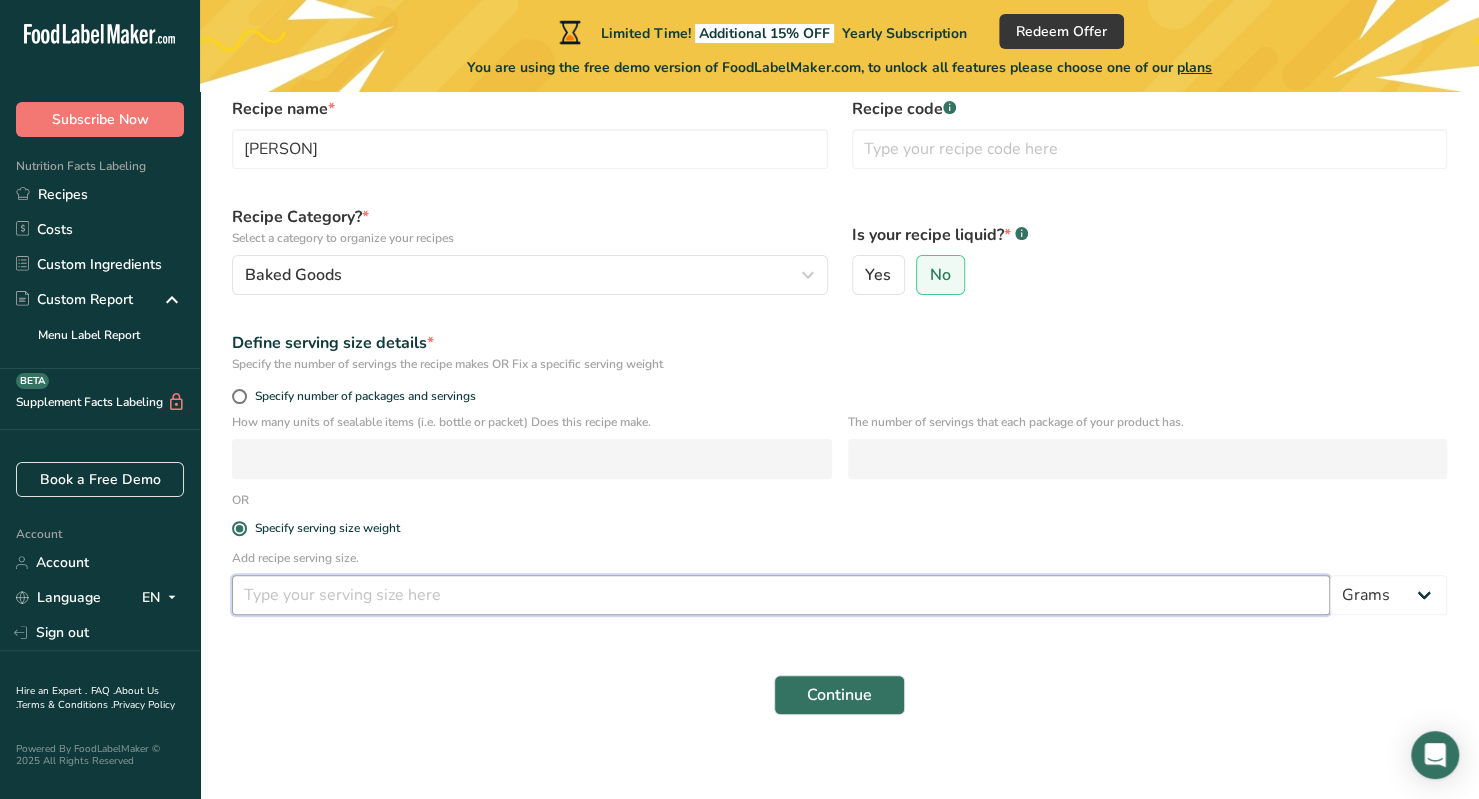 click at bounding box center (781, 595) 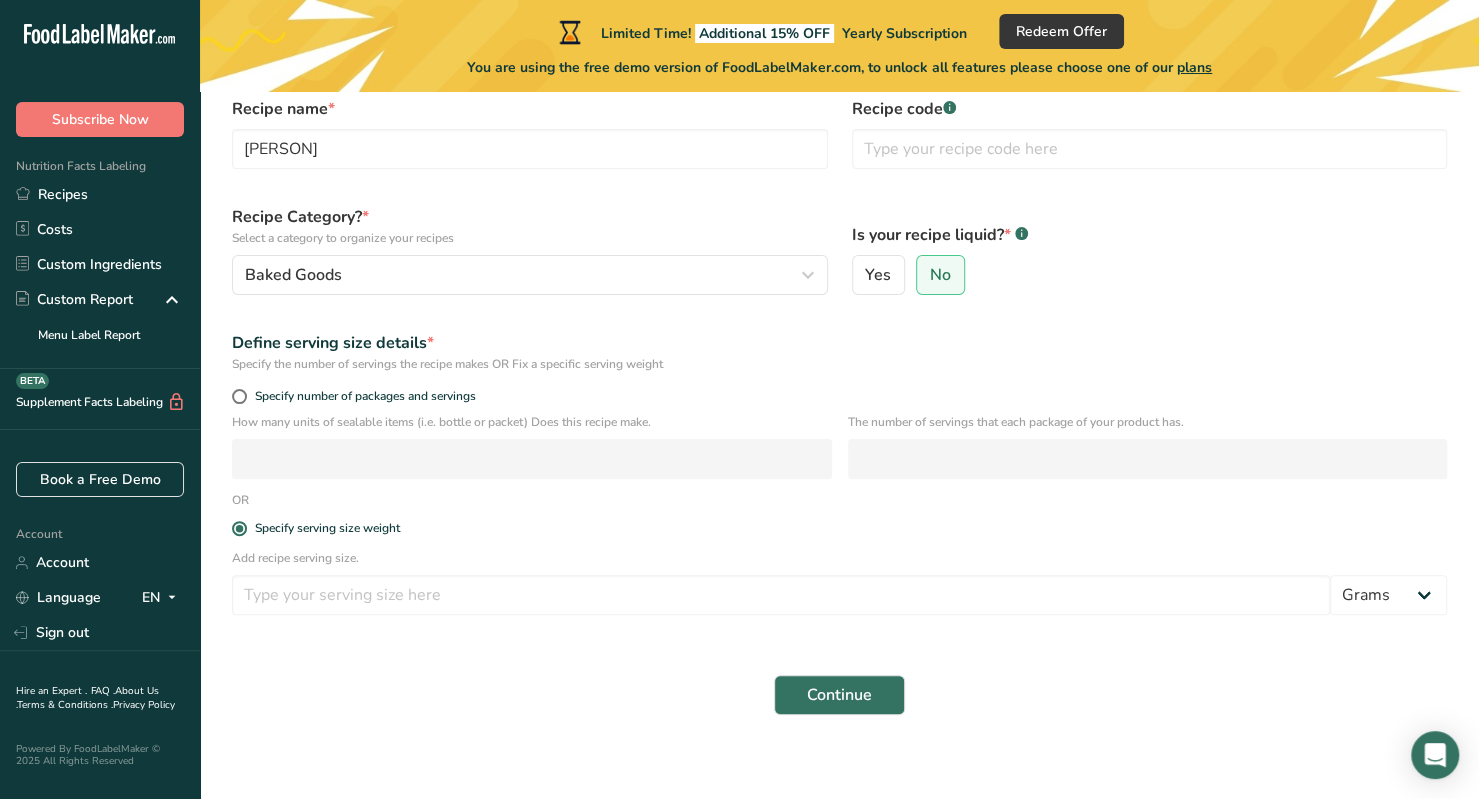 click on "The number of servings that each package of your product has." at bounding box center [1148, 452] 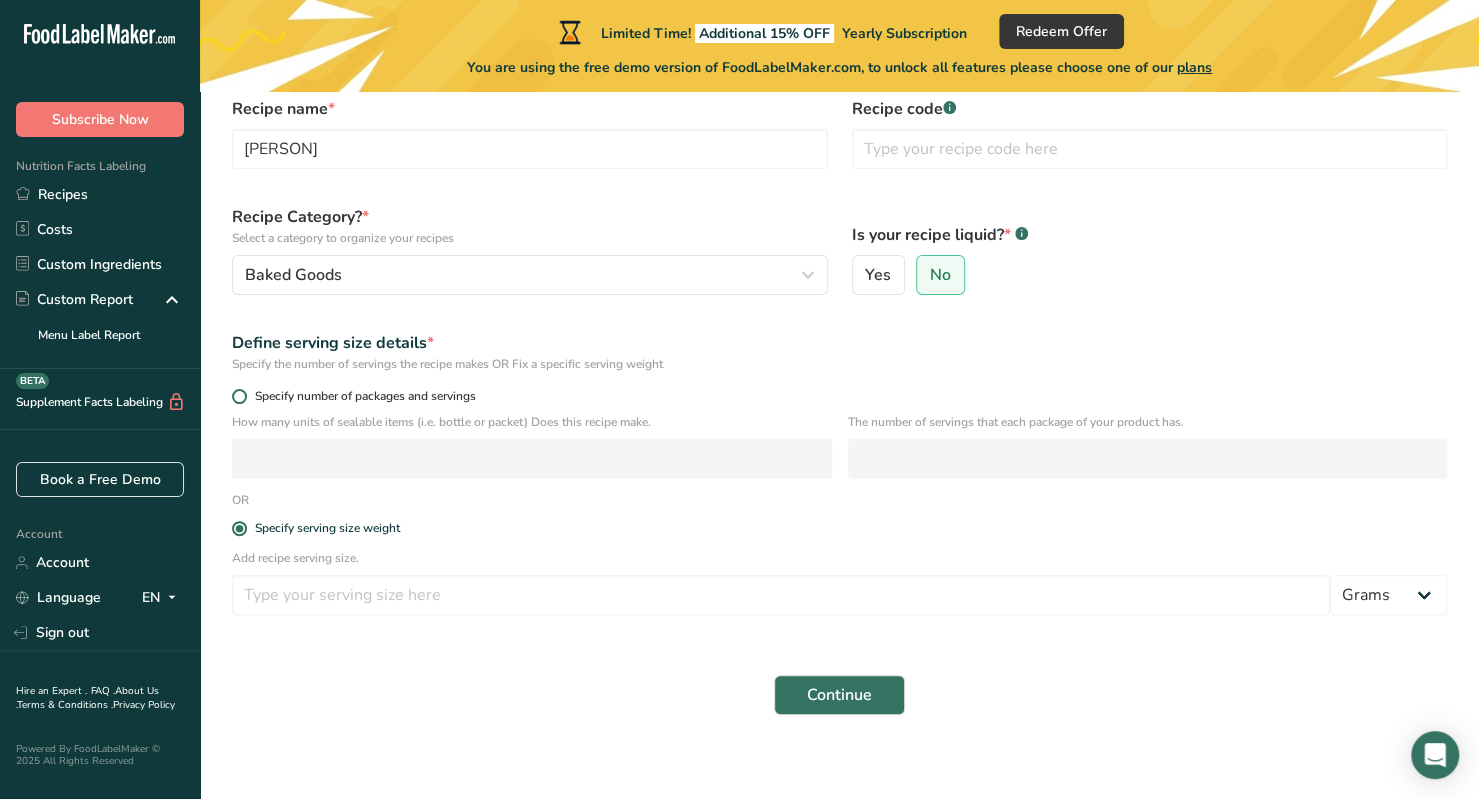 click at bounding box center (239, 396) 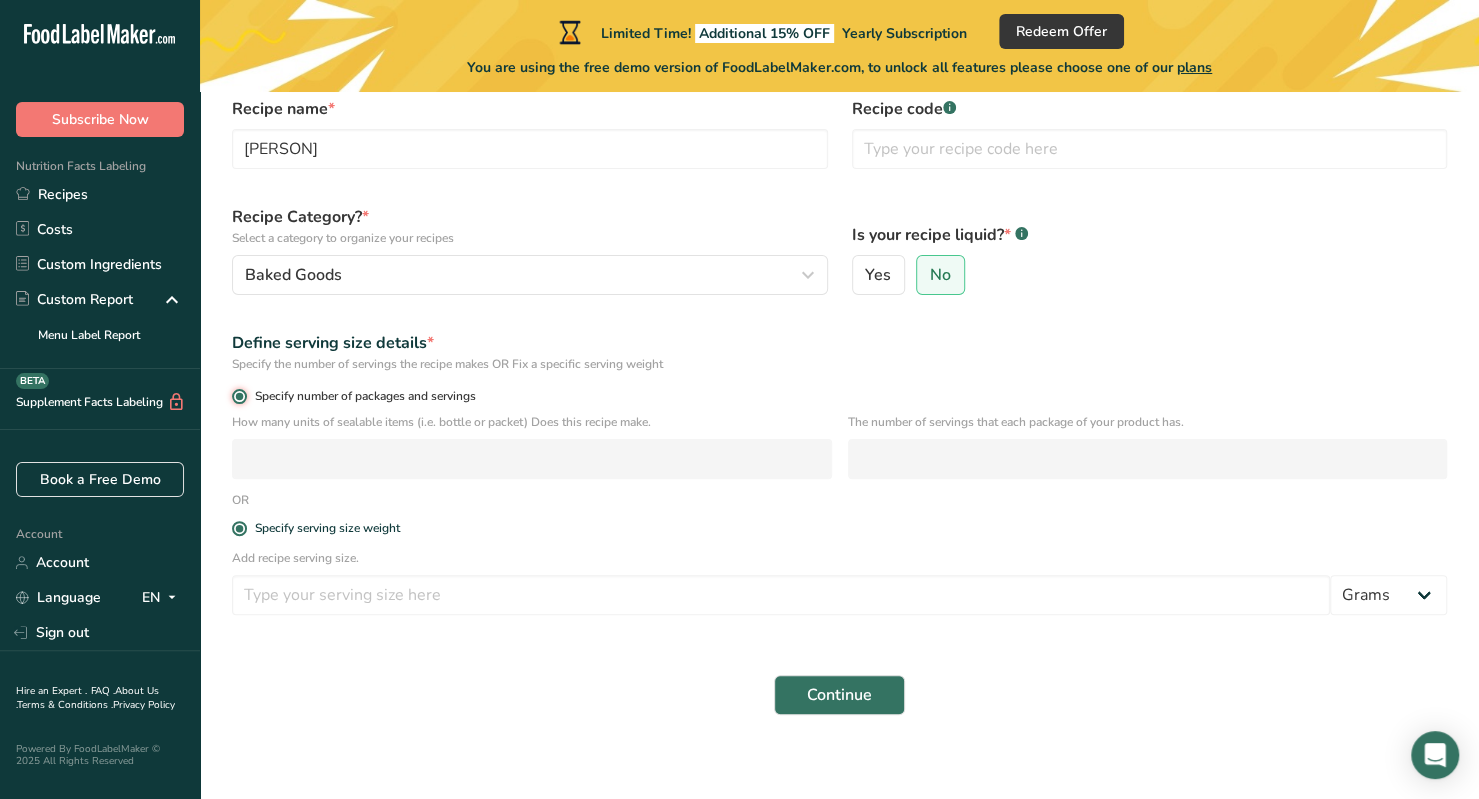 radio on "false" 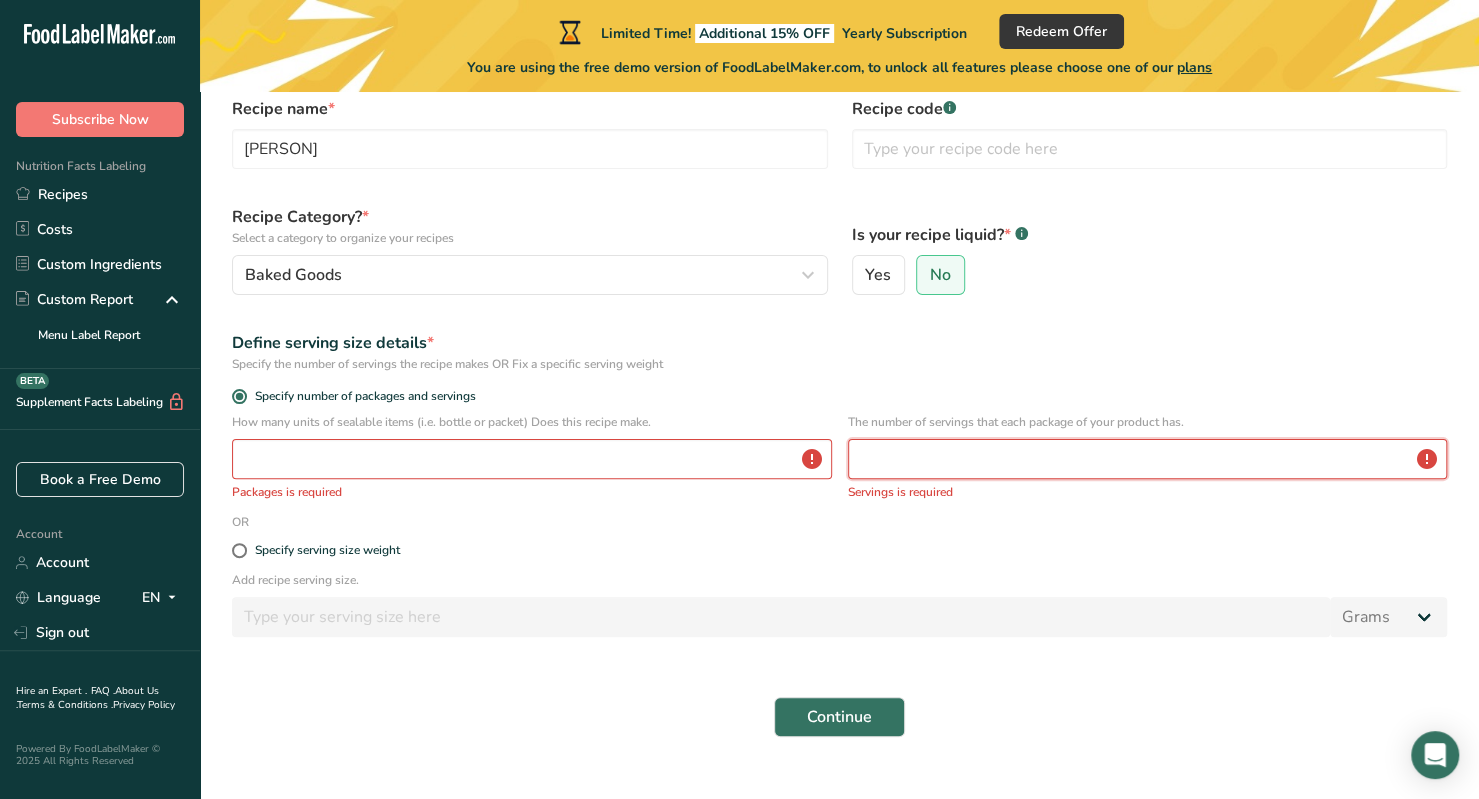 click at bounding box center [1148, 459] 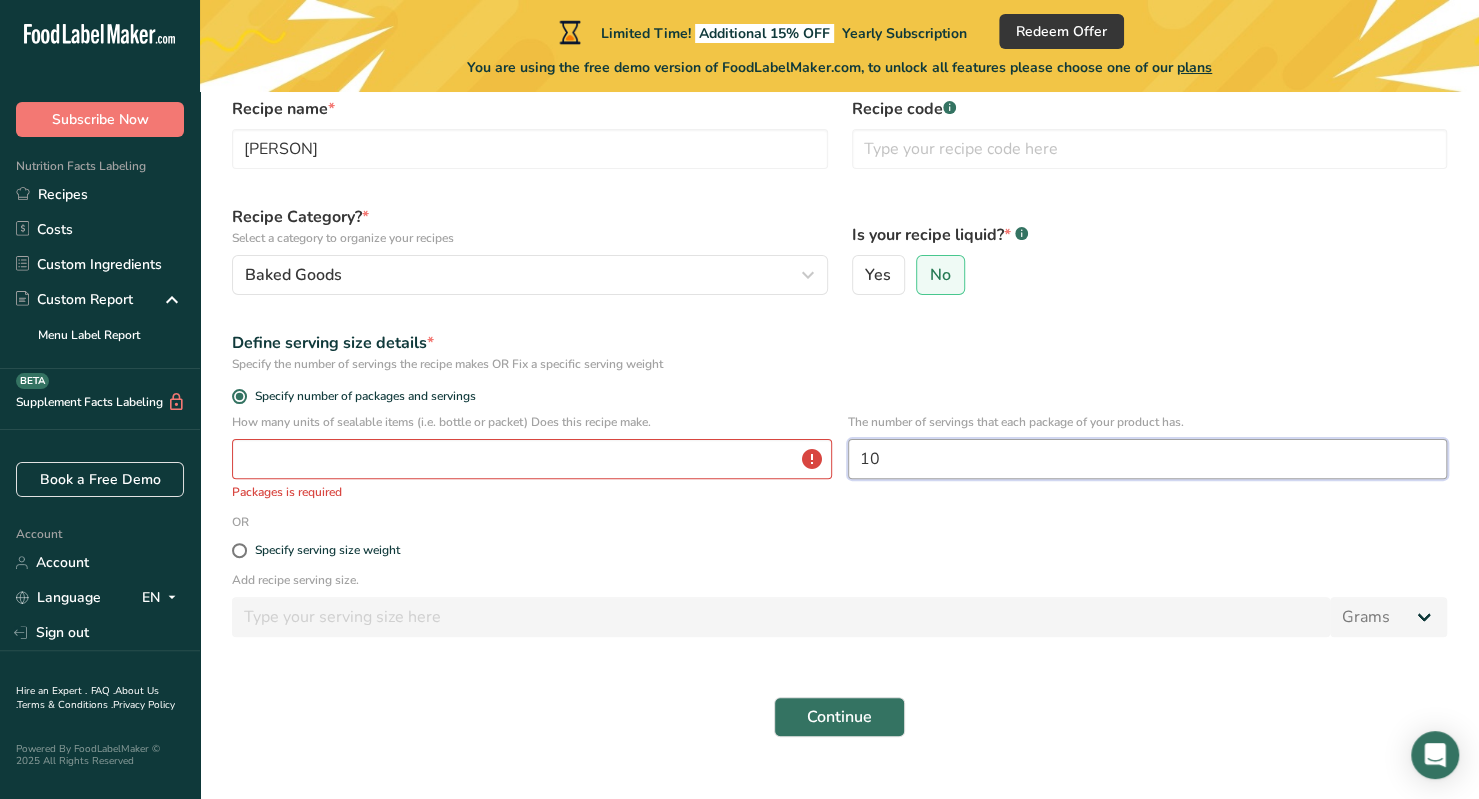 type on "10" 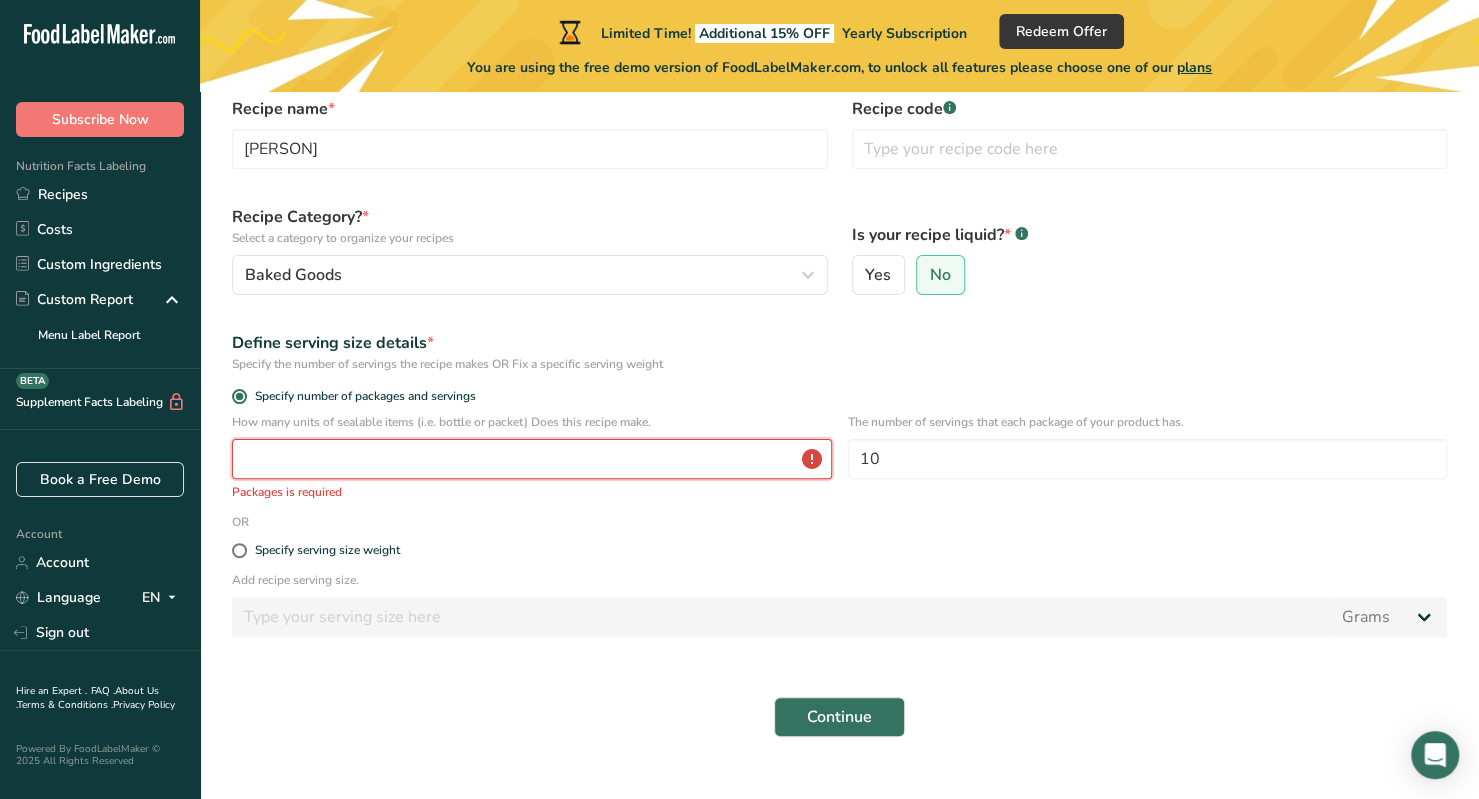 click at bounding box center [532, 459] 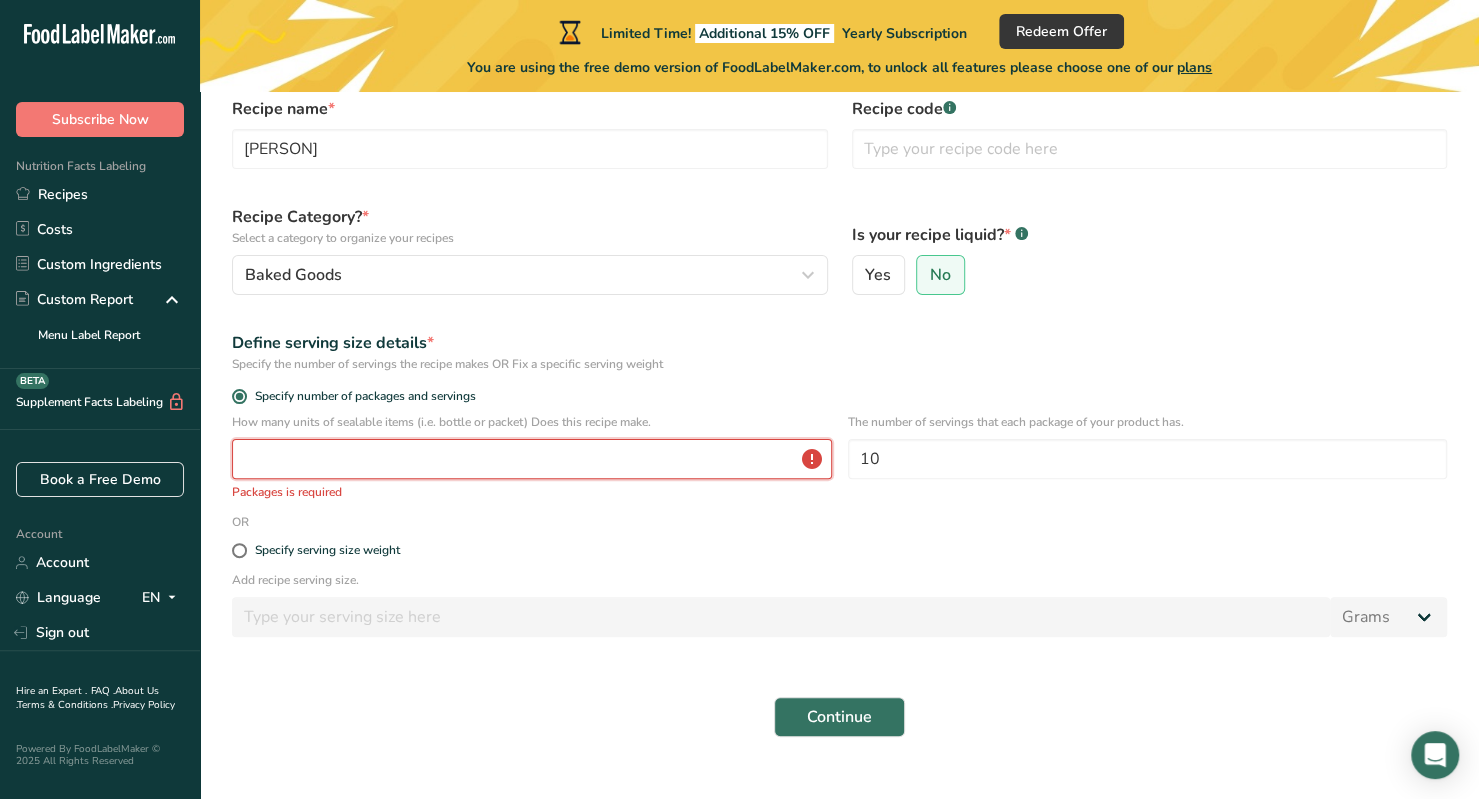 click at bounding box center [532, 459] 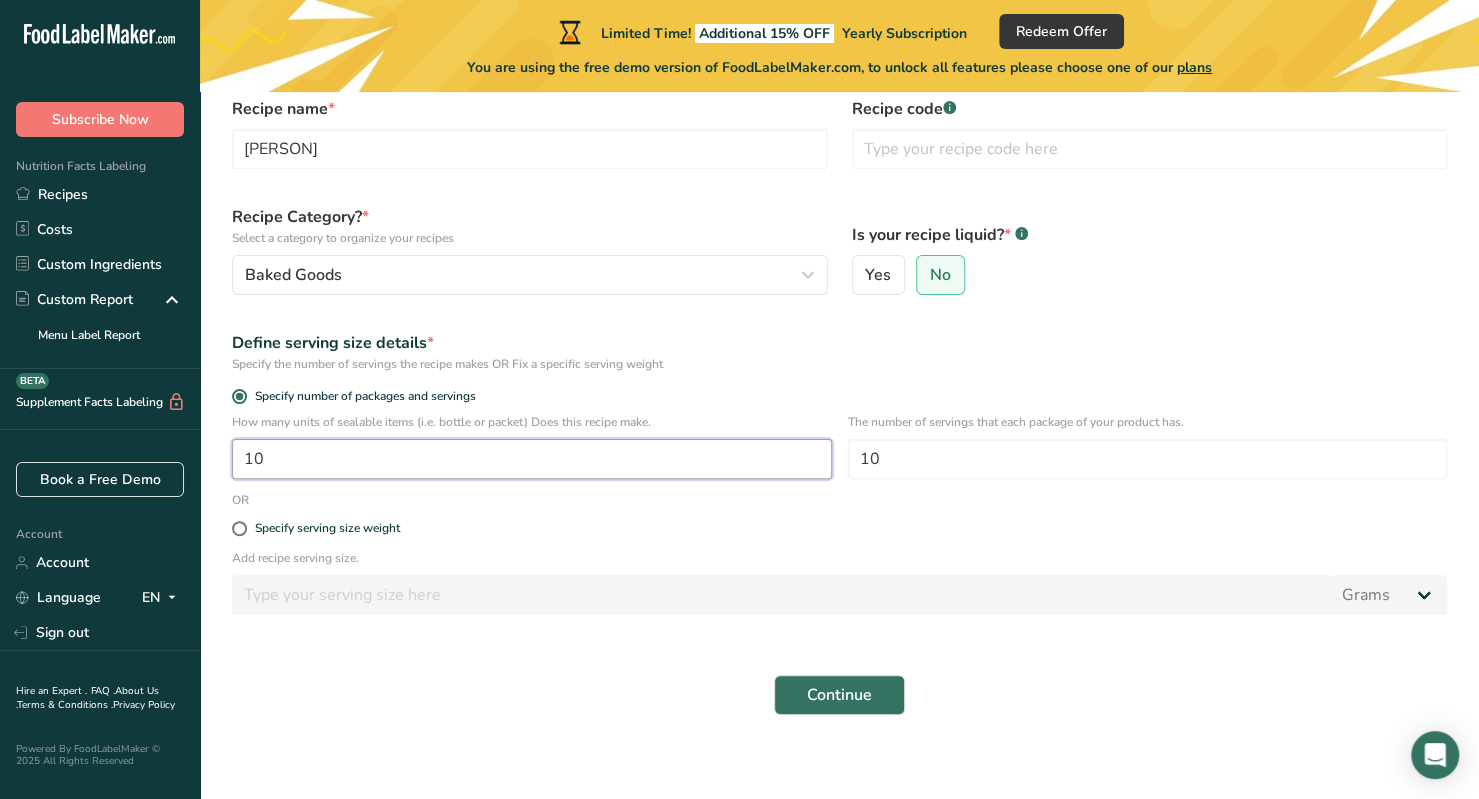 type on "10" 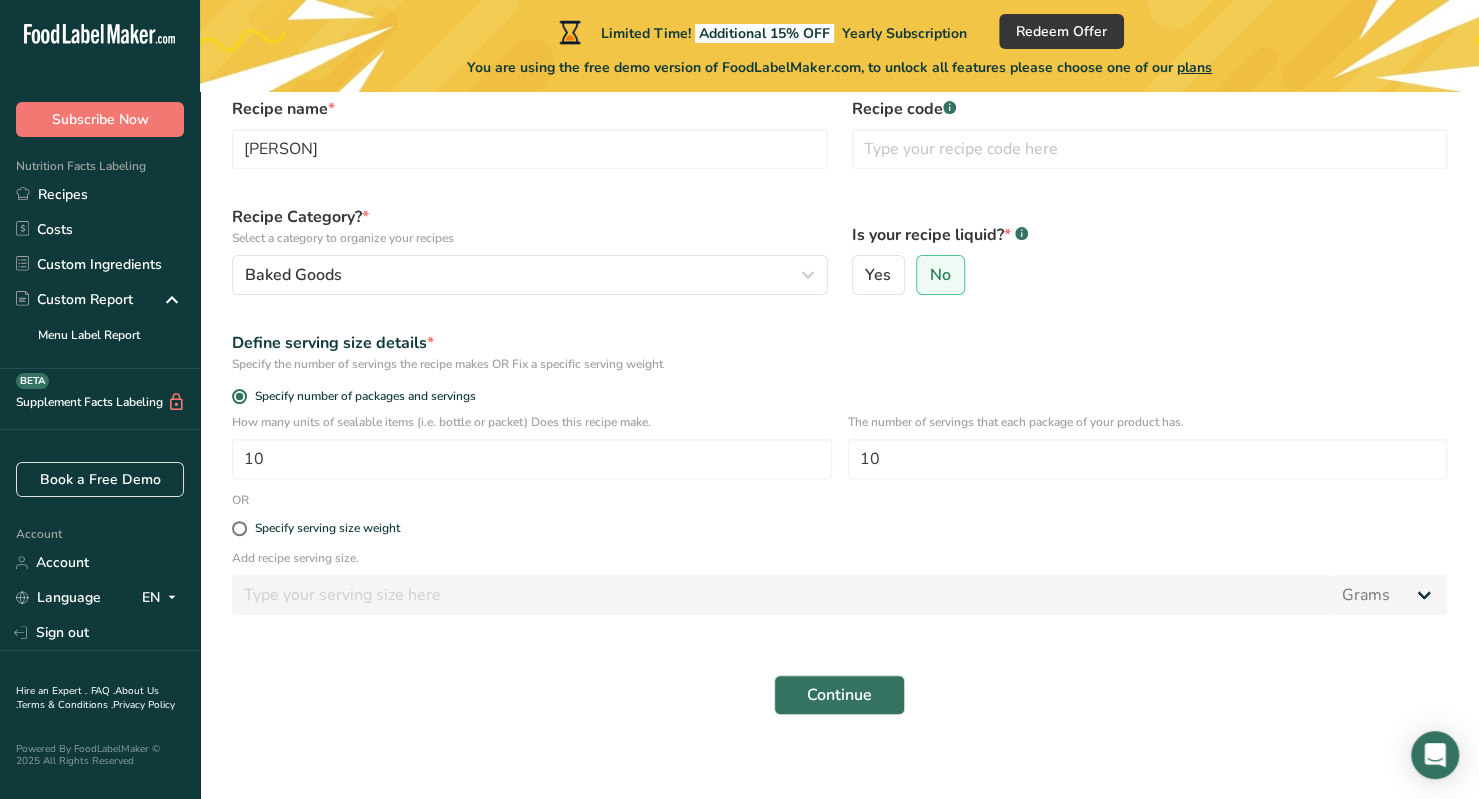 click on "Specify serving size weight" at bounding box center [839, 529] 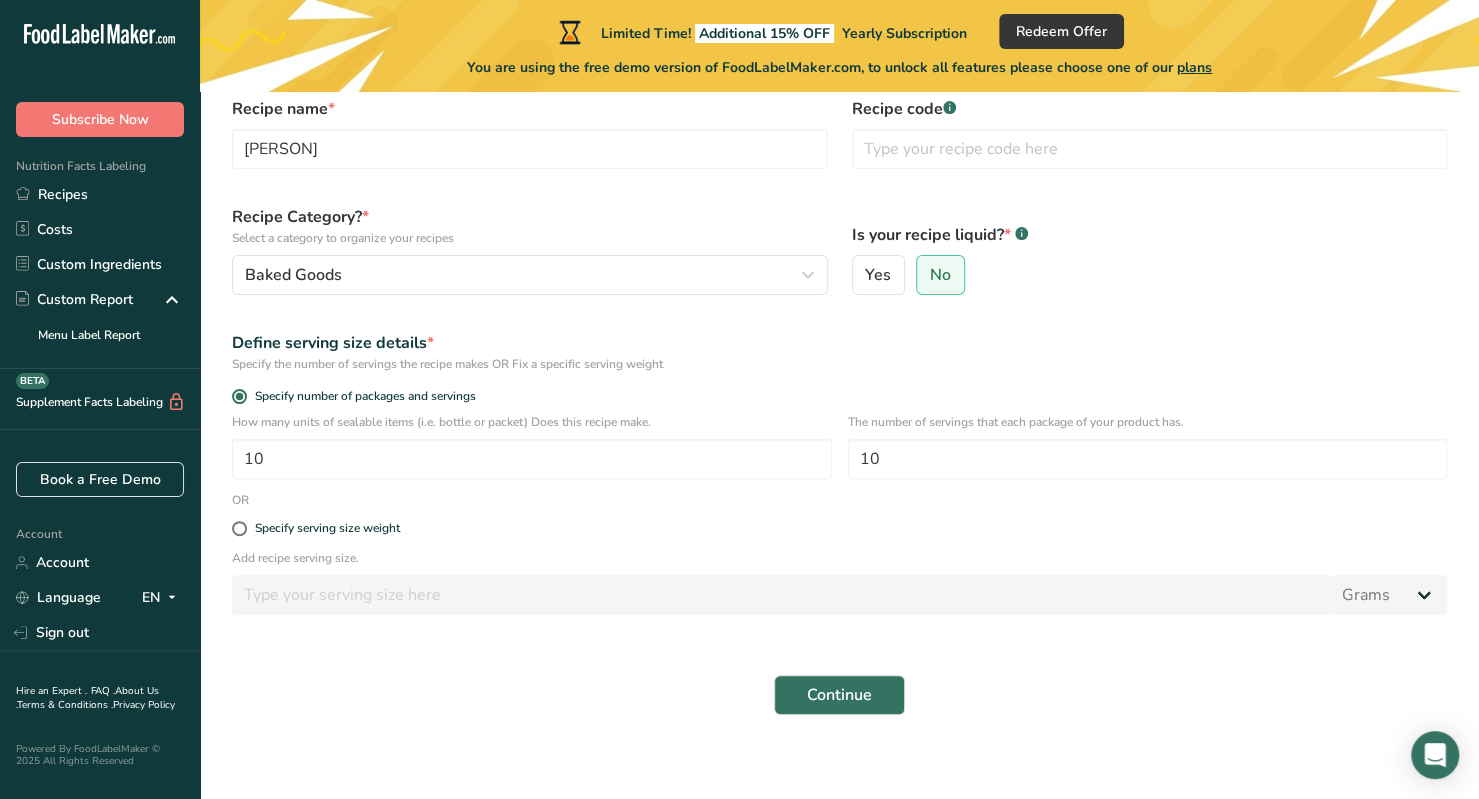 click on "Recipe name *   [PRODUCT]
Recipe code
.a-a{fill:#347362;}.b-a{fill:#fff;}.a-a{fill:#347362;}.b-a{fill:#fff;}
Baked Goods
Beverages
Confectionery
Cooked Meals, Salads, & Sauces
Dairy
Snacks
Add New Category
Is your recipe liquid? *   .a-a{fill:#347362;}.b-a{fill:#fff;}           Yes   No
Define serving size details *
Specify the number of servings the recipe makes OR Fix a specific serving weight
Specify number of packages and servings
10     10
OR" at bounding box center (839, 406) 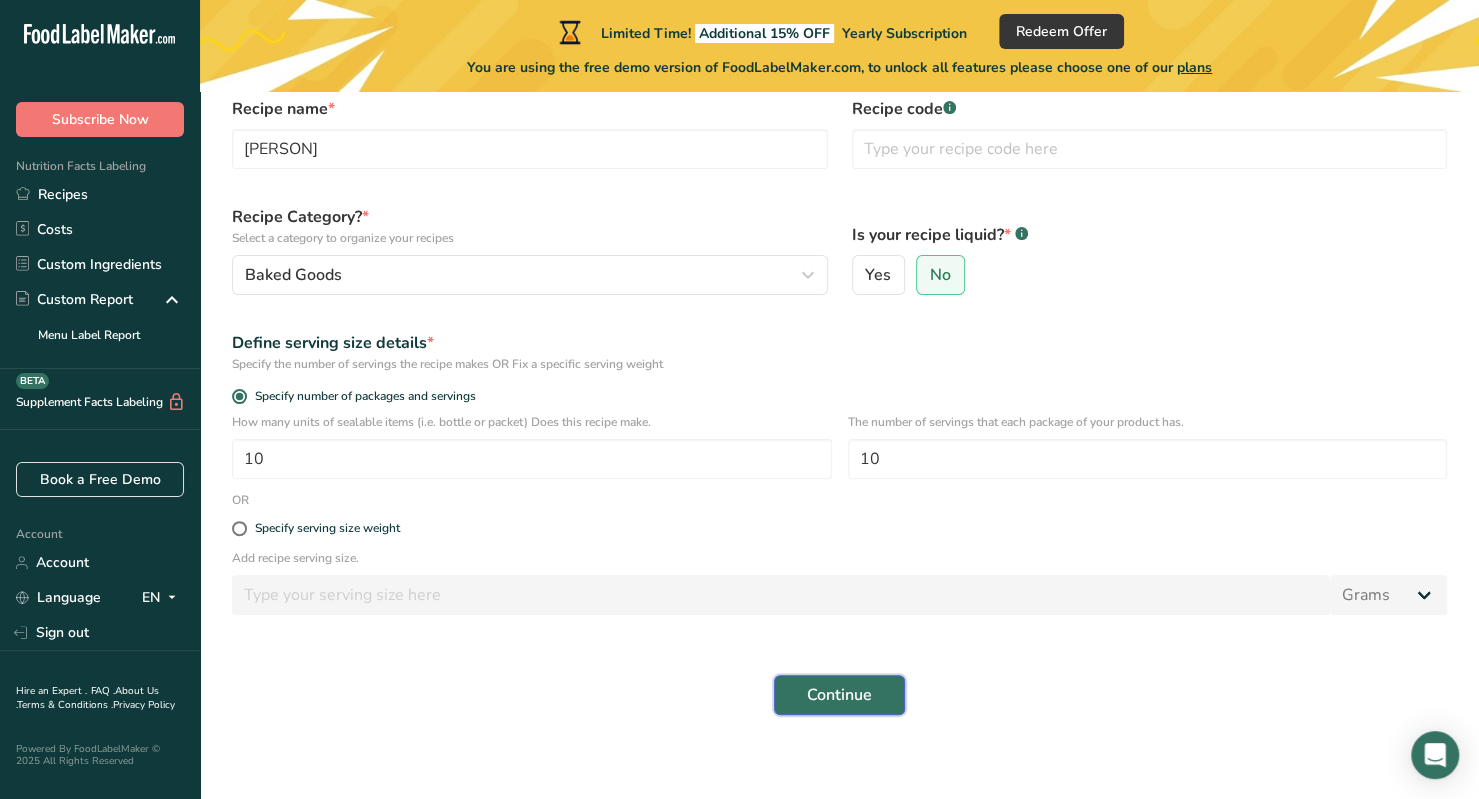 click on "Continue" at bounding box center (839, 695) 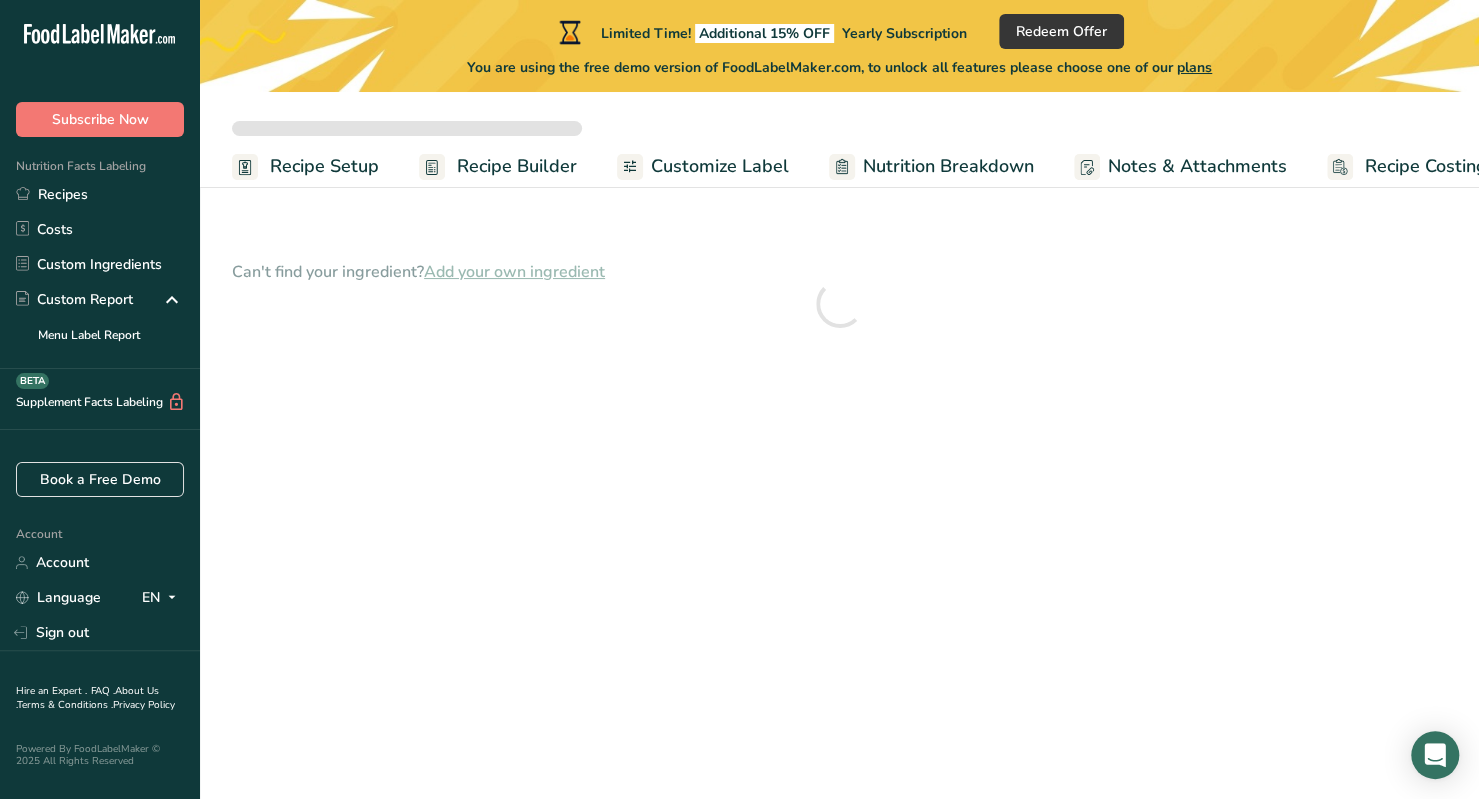 scroll, scrollTop: 0, scrollLeft: 0, axis: both 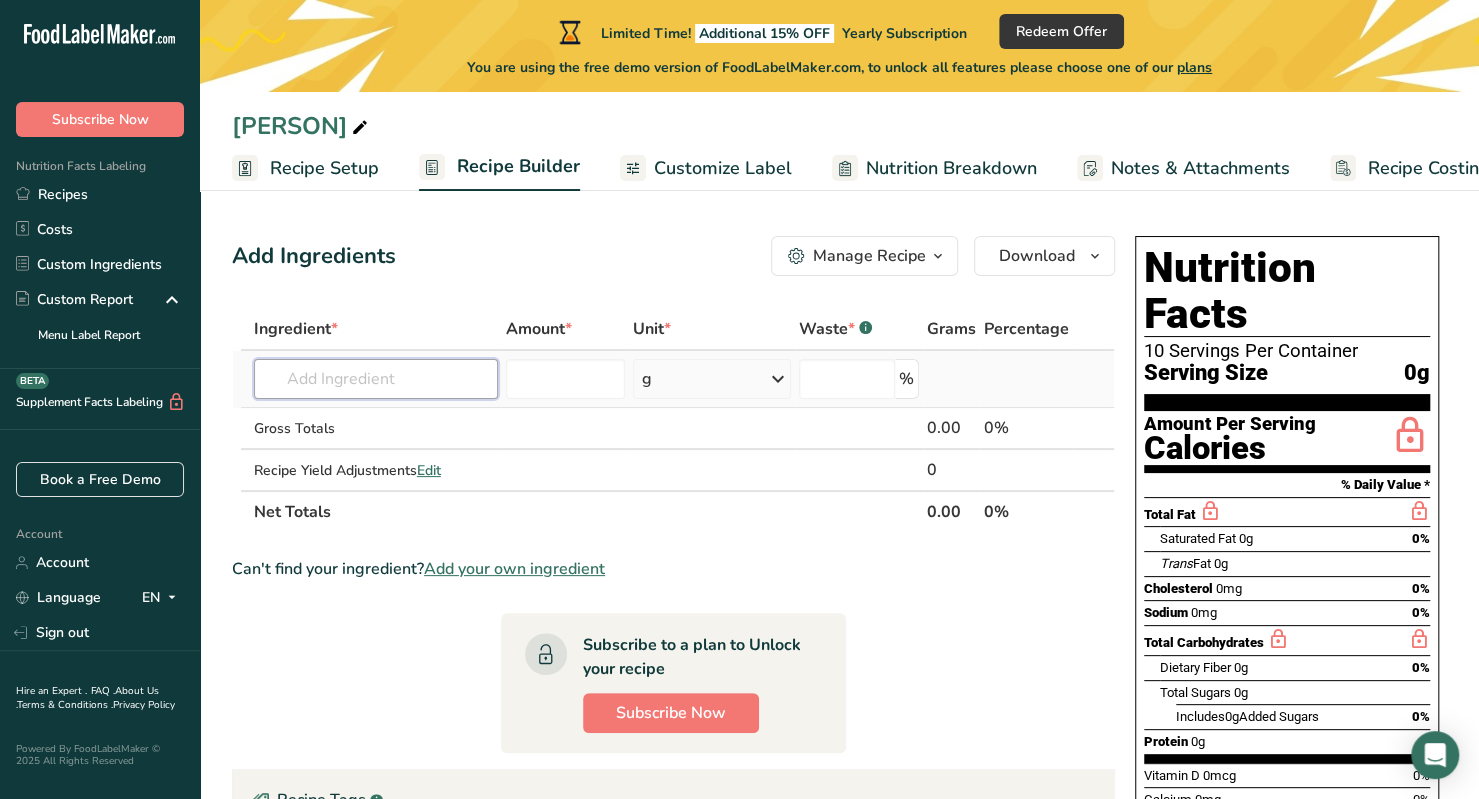 click at bounding box center (376, 379) 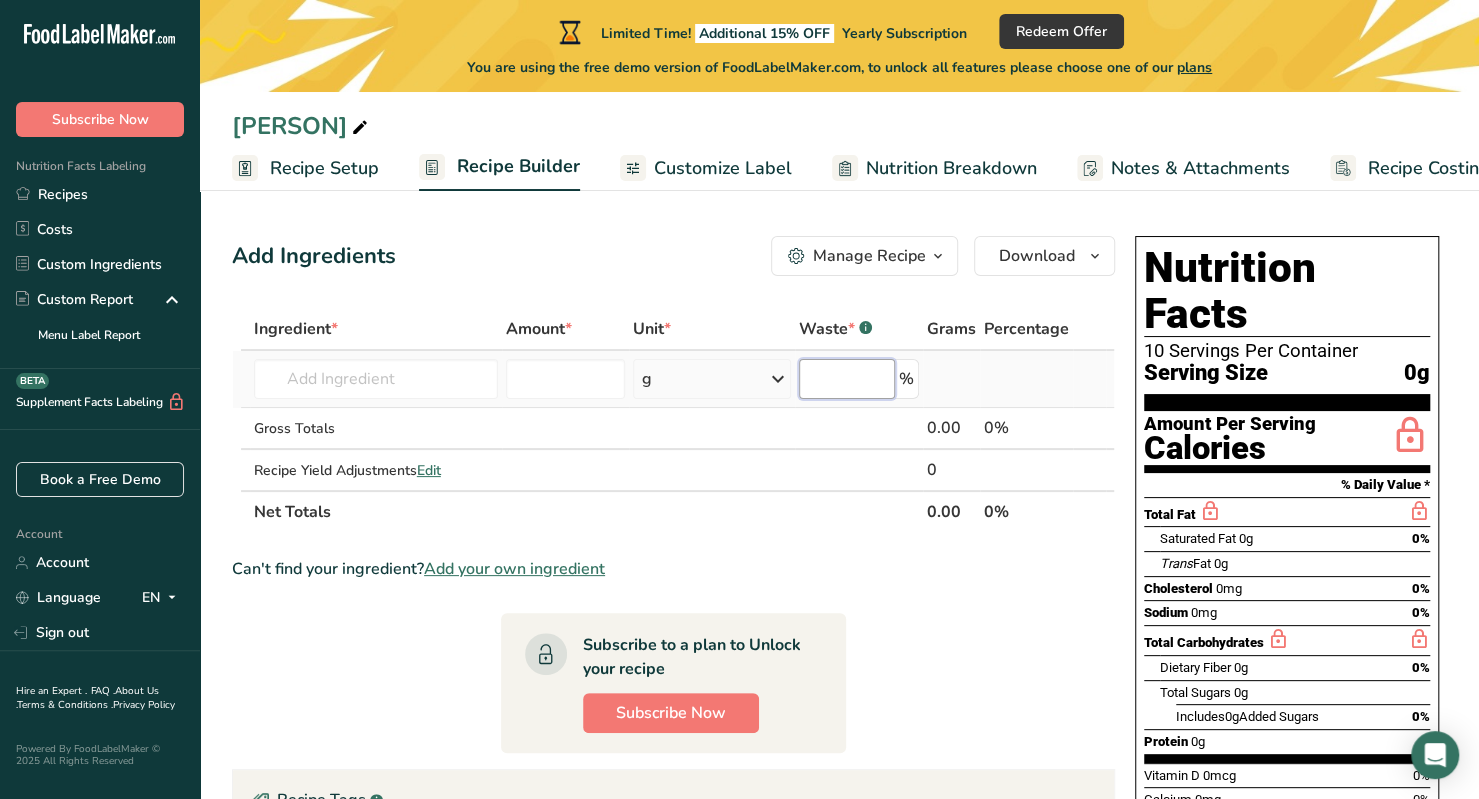 click at bounding box center (847, 379) 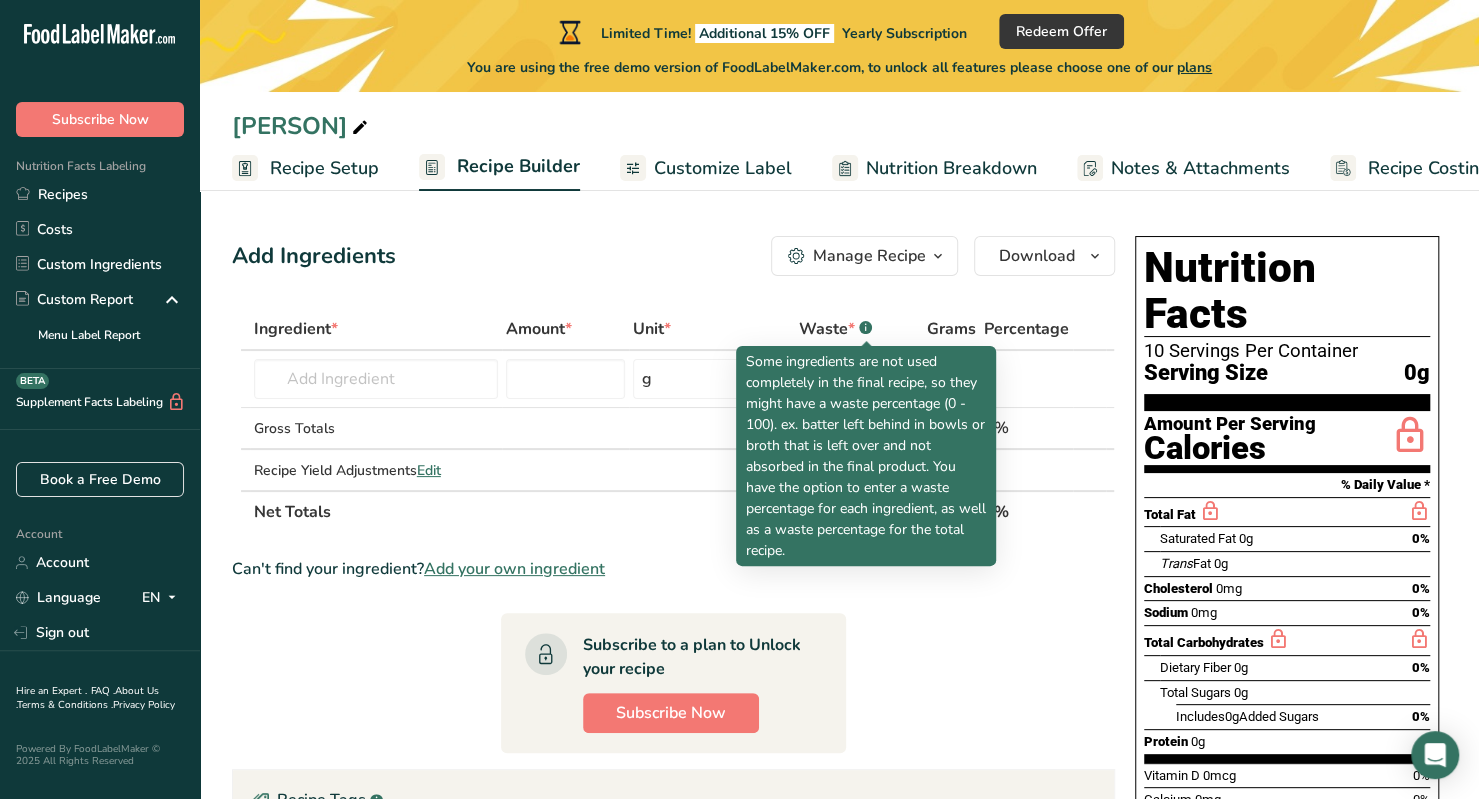 click on "Waste *   .a-a{fill:#347362;}.b-a{fill:#fff;}" at bounding box center [835, 329] 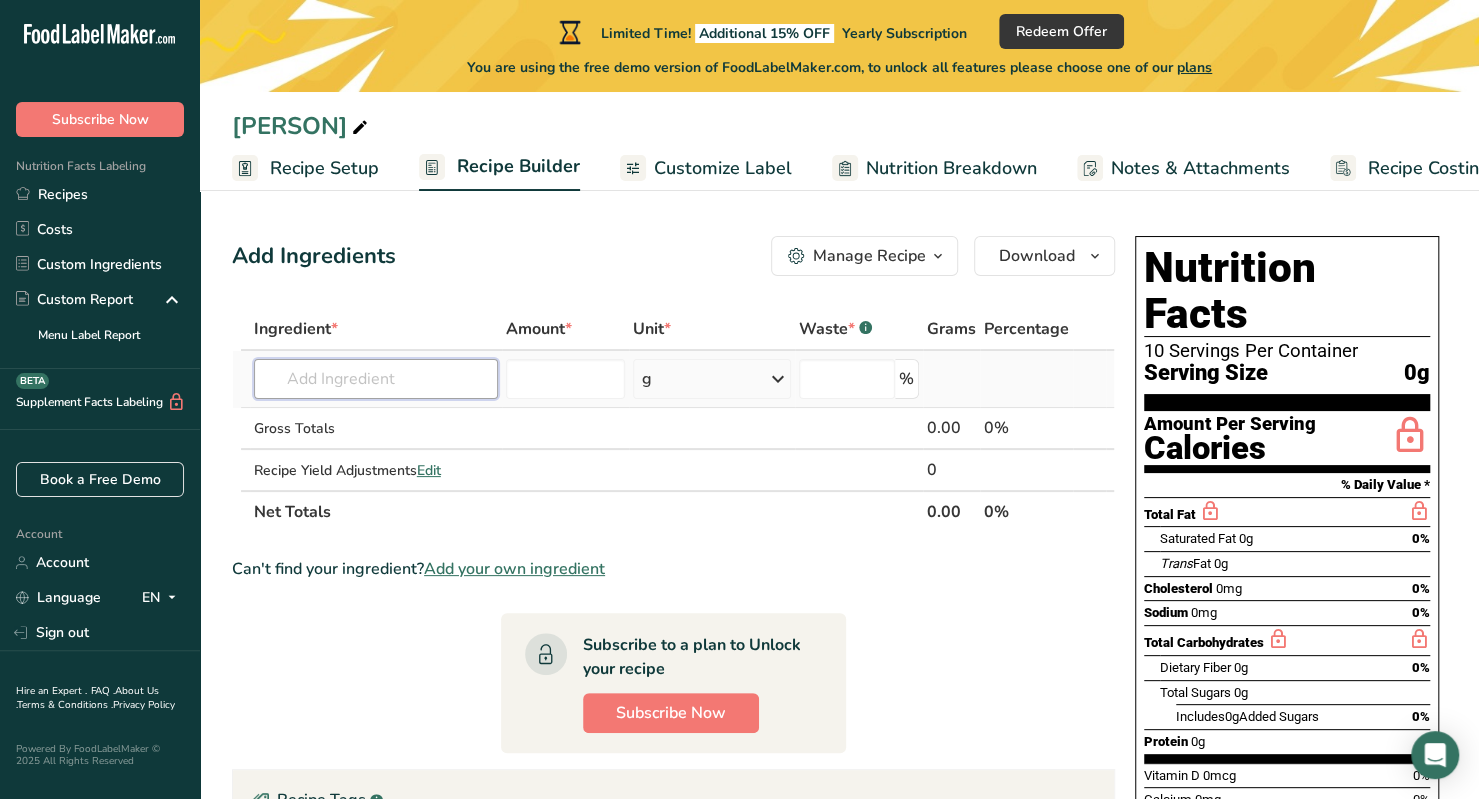 click at bounding box center (376, 379) 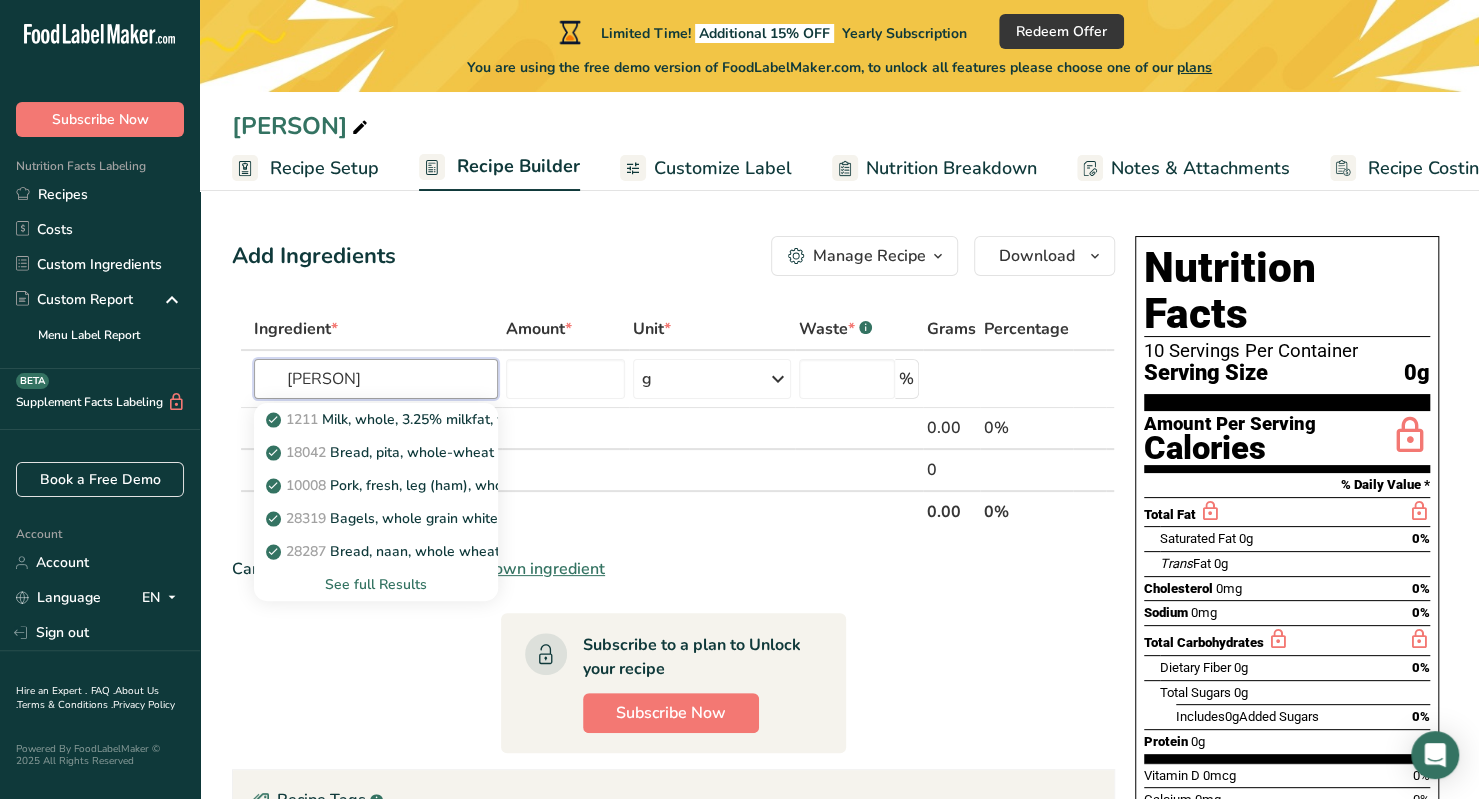 type on "[PERSON]" 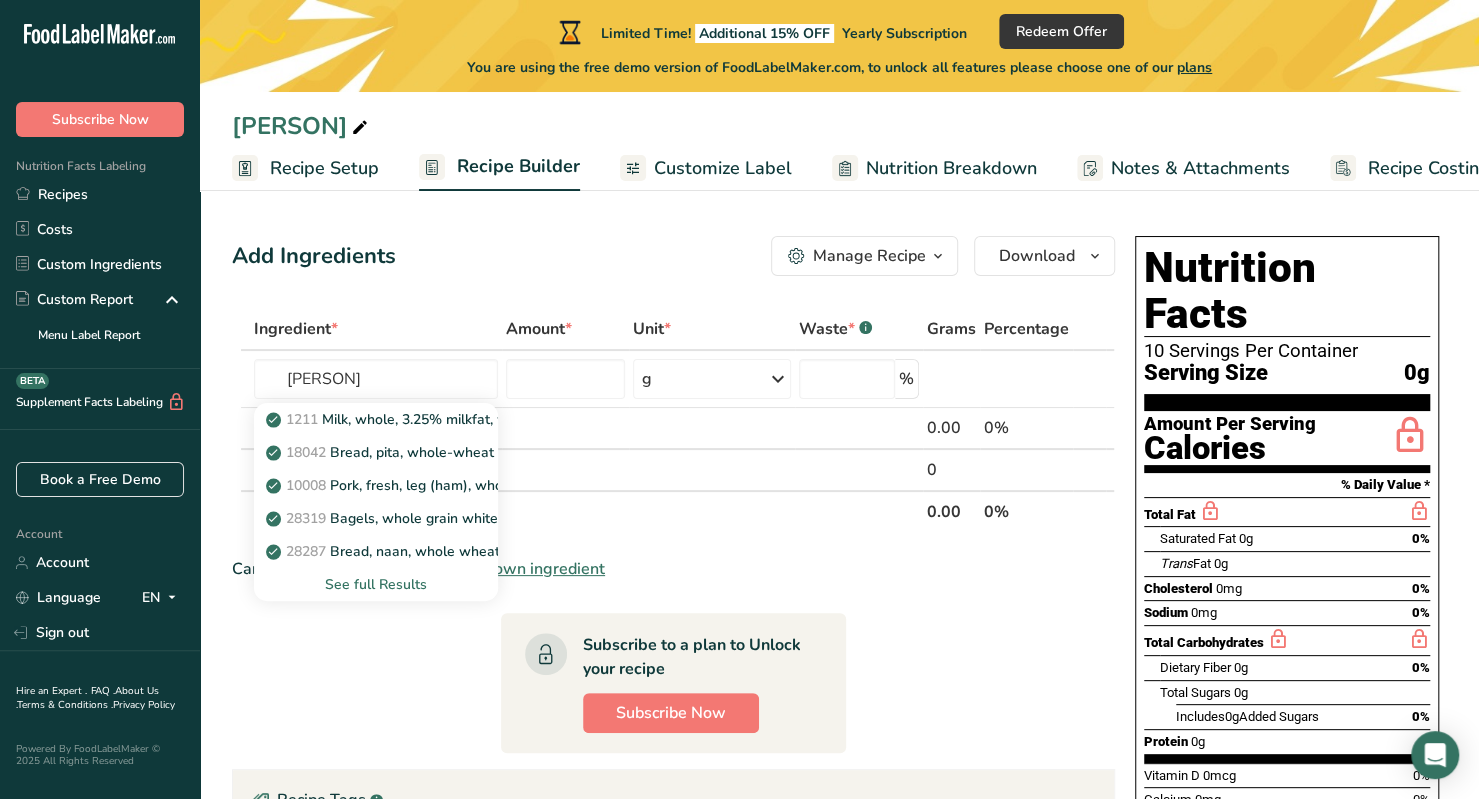 type 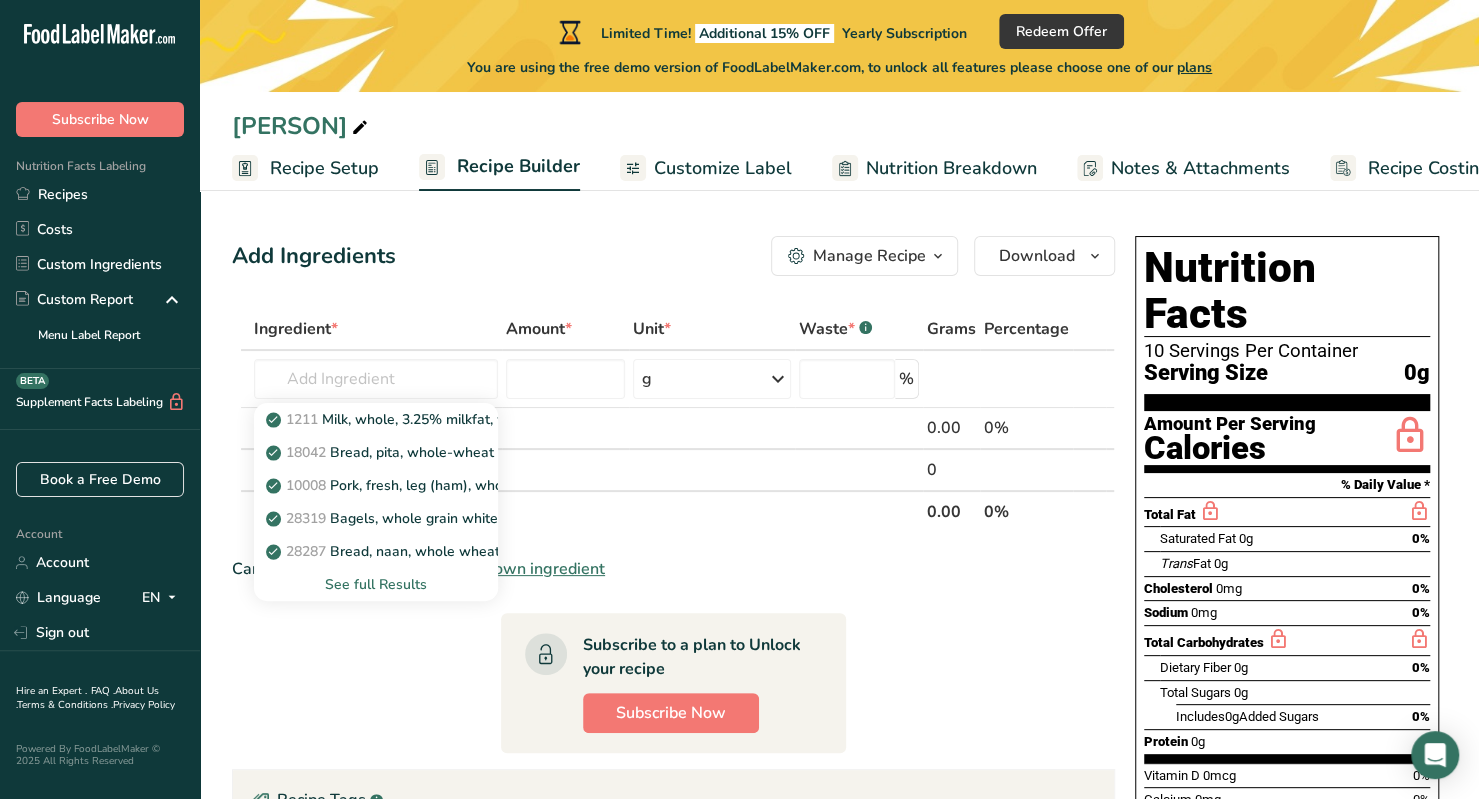 click on "Add Ingredients
Manage Recipe         Delete Recipe             Duplicate Recipe               Scale Recipe               Save as Sub-Recipe   .a-a{fill:#347362;}.b-a{fill:#fff;}                                 Nutrition Breakdown                 Recipe Card
NEW
Amino Acids Pattern Report             Activity History
Download
Choose your preferred label style
Standard FDA label
Standard FDA label
The most common format for nutrition facts labels in compliance with the FDA's typeface, style and requirements
Tabular FDA label
A label format compliant with the FDA regulations presented in a tabular (horizontal) display.
Linear FDA label
A simple linear display for small sized packages.
Simplified FDA label" at bounding box center [673, 256] 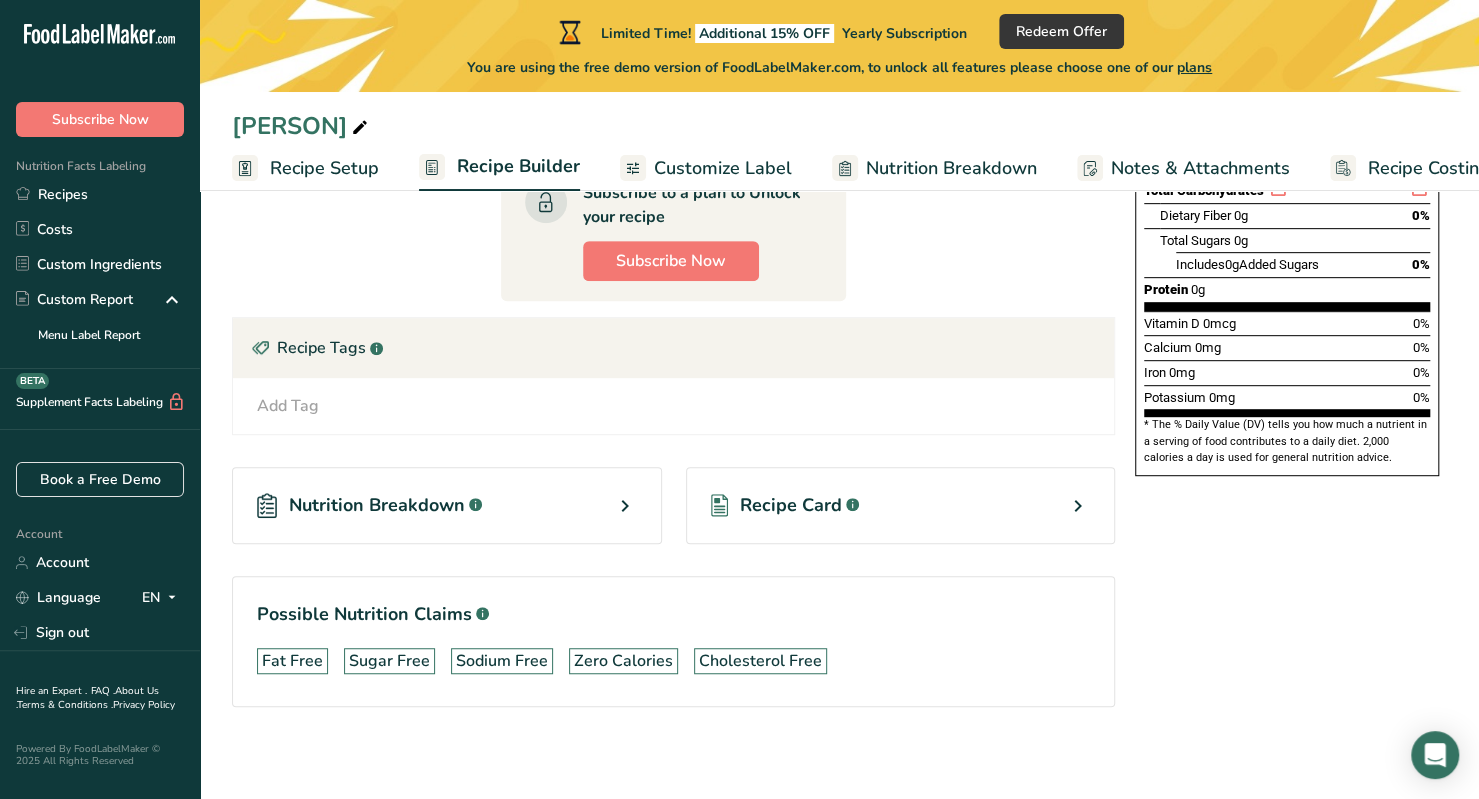 scroll, scrollTop: 0, scrollLeft: 0, axis: both 